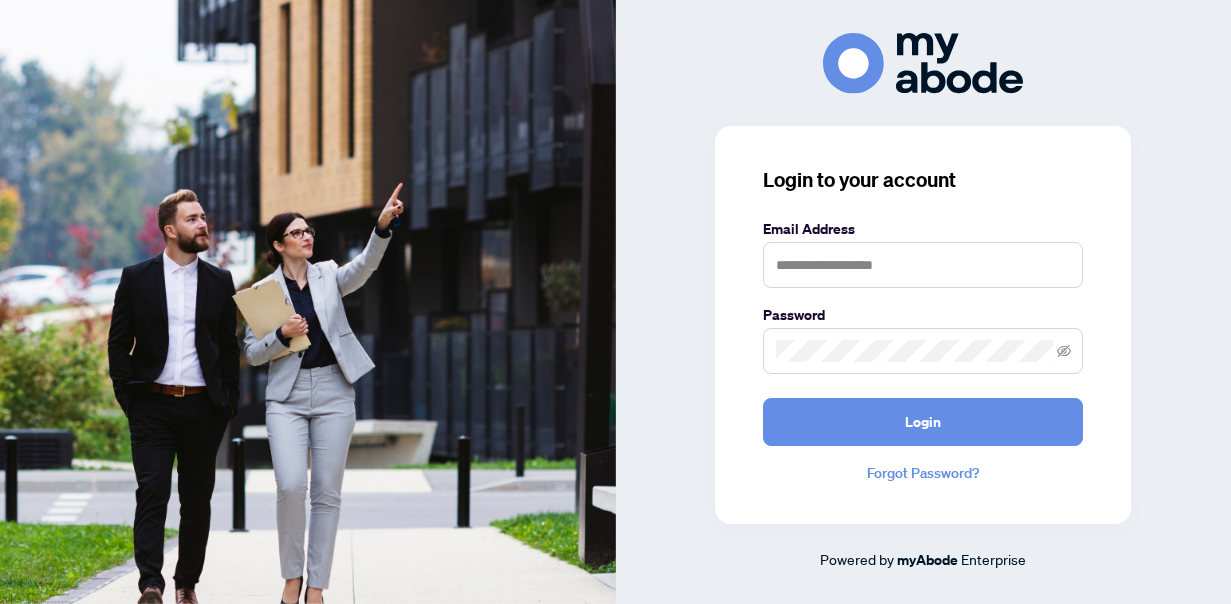 scroll, scrollTop: 0, scrollLeft: 0, axis: both 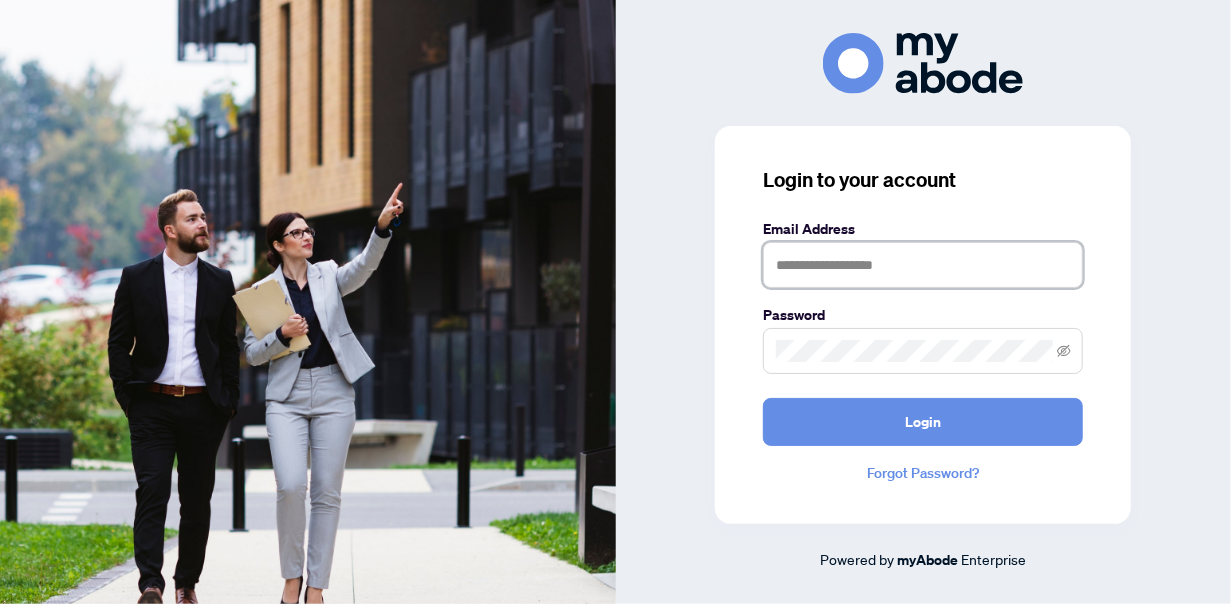 click at bounding box center (923, 265) 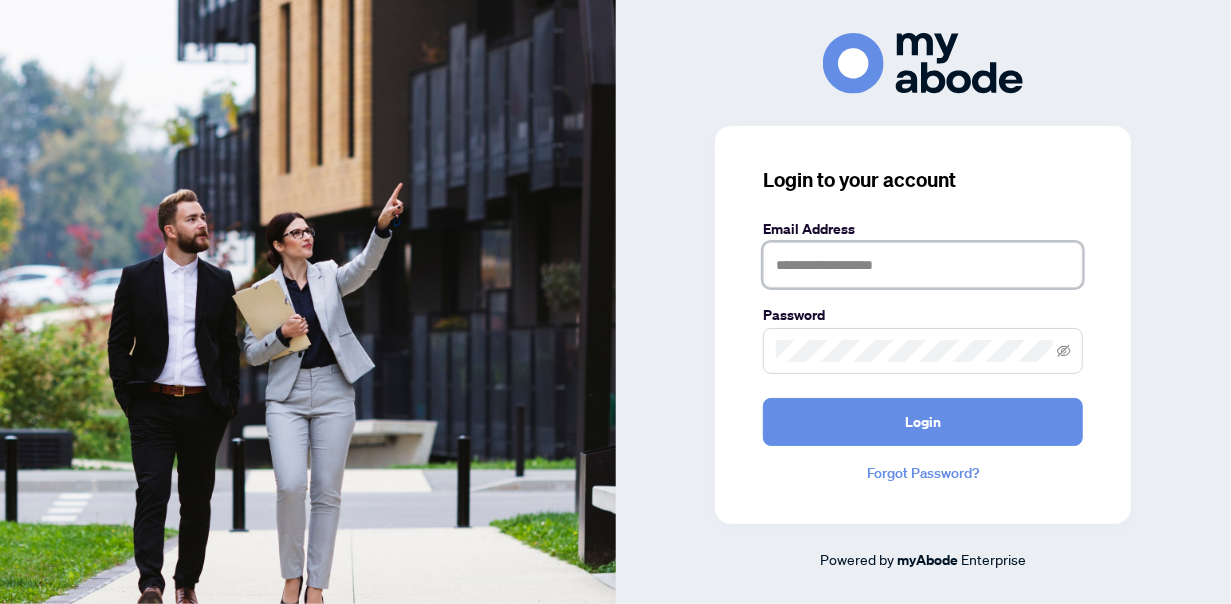 type on "**********" 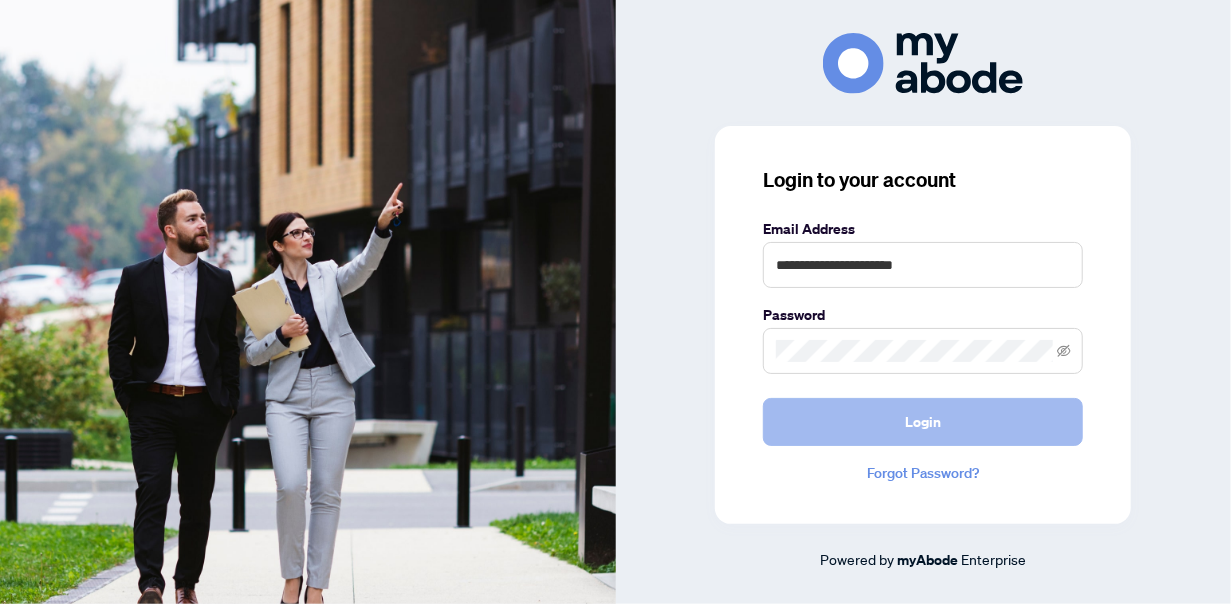 click on "Login" at bounding box center (923, 422) 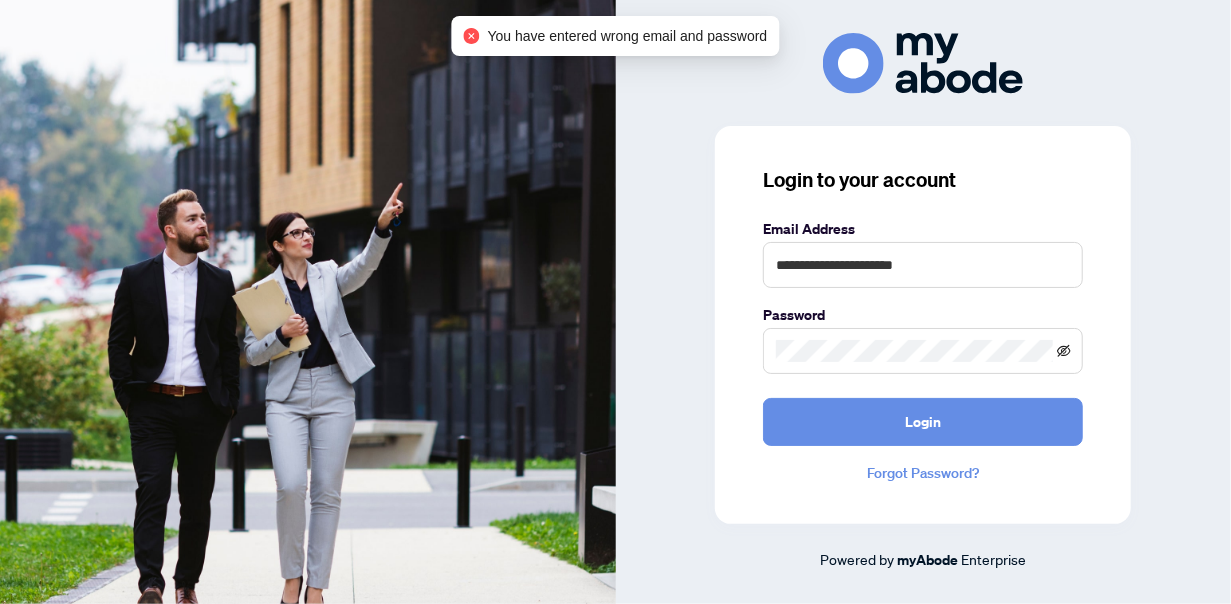 click 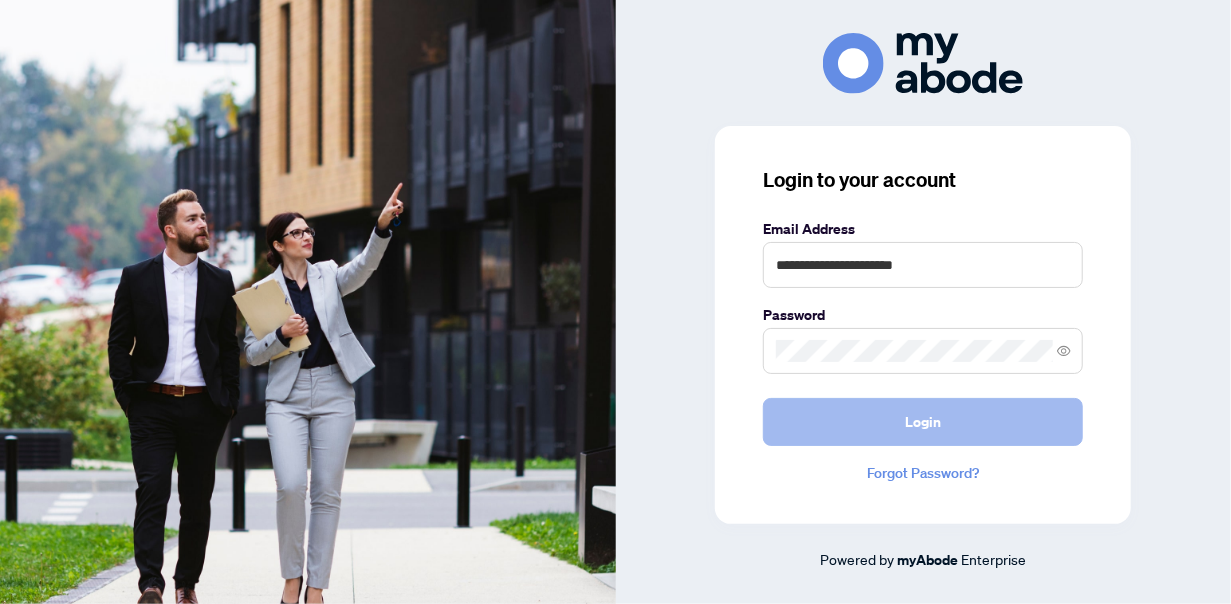 click on "Login" at bounding box center (923, 422) 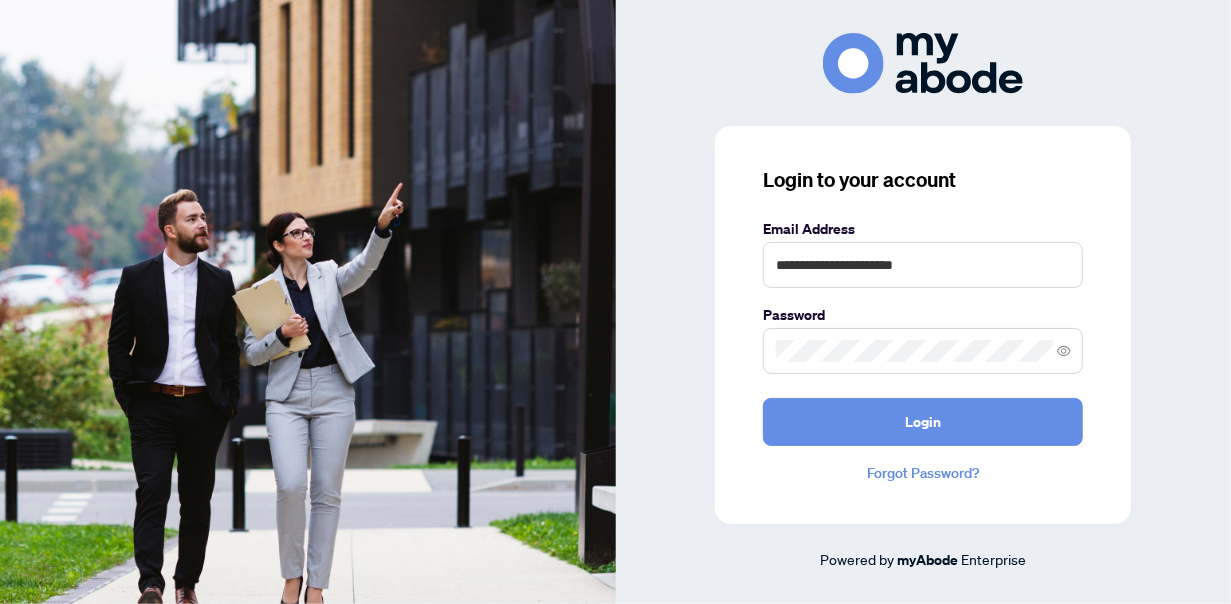 click on "Forgot Password?" at bounding box center (923, 473) 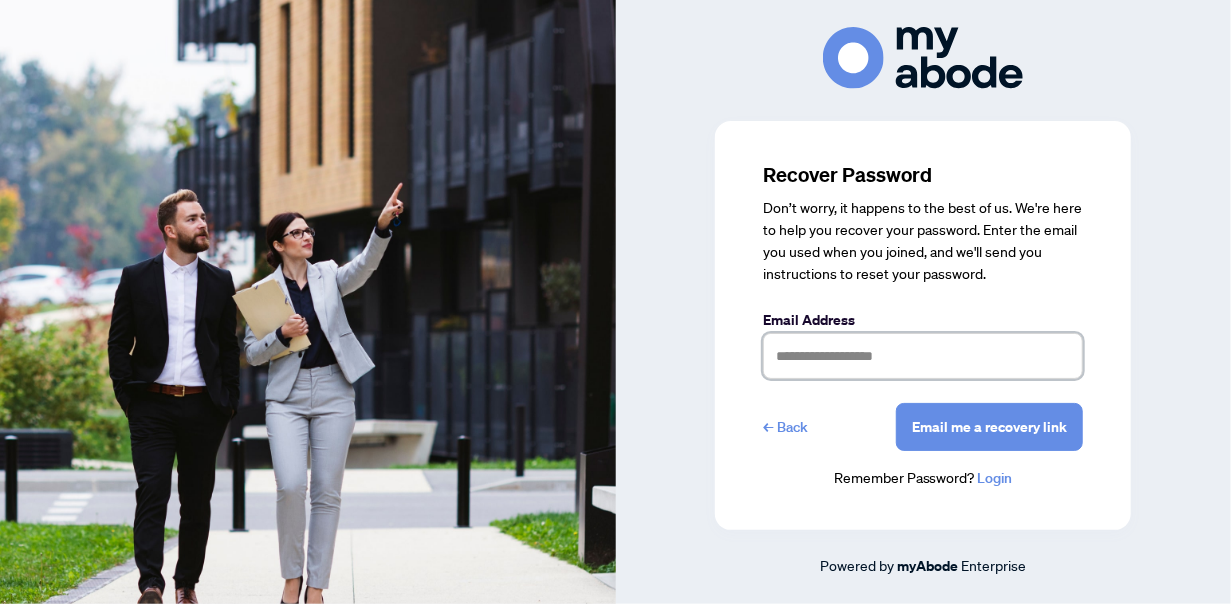 click at bounding box center (923, 356) 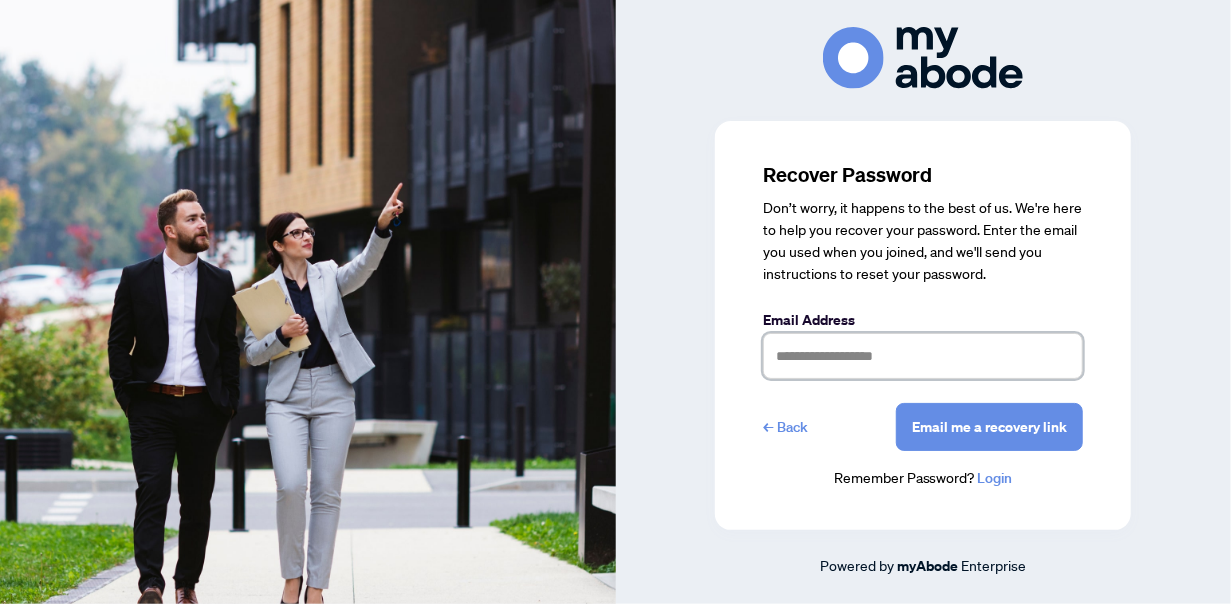 type on "**********" 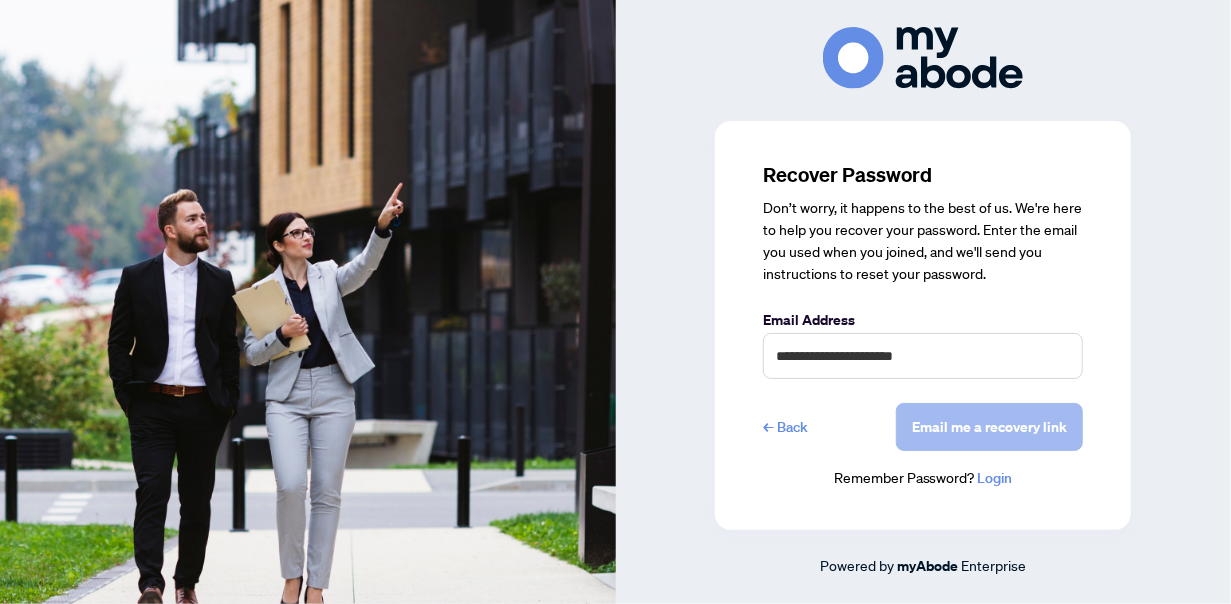 click on "Email me a recovery link" at bounding box center (989, 427) 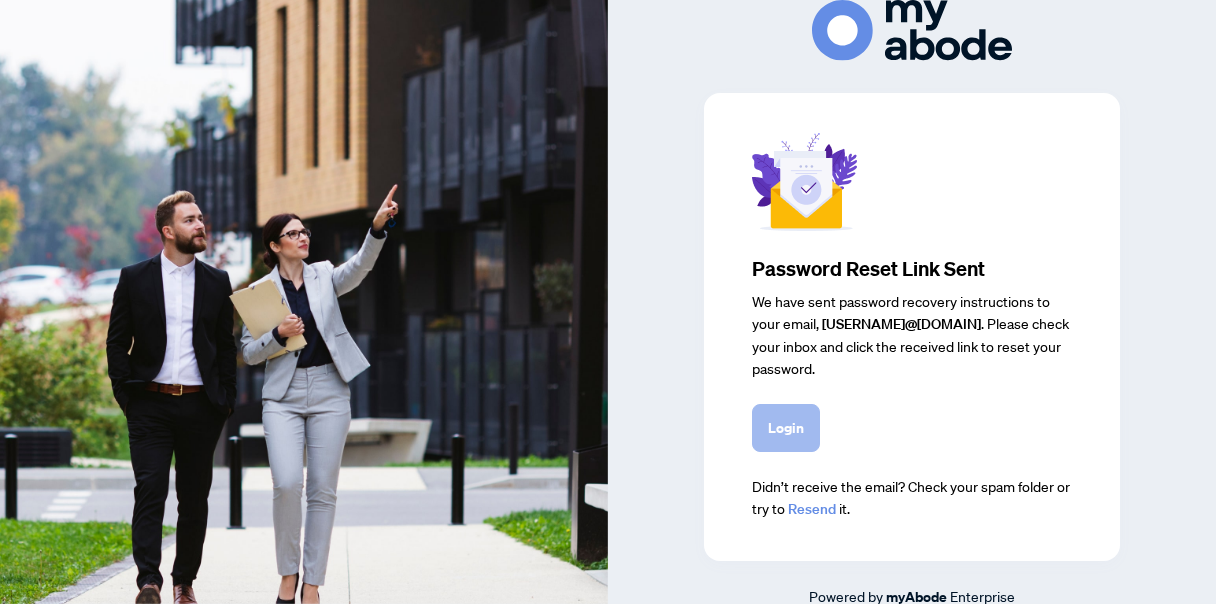 click on "Login" at bounding box center [786, 428] 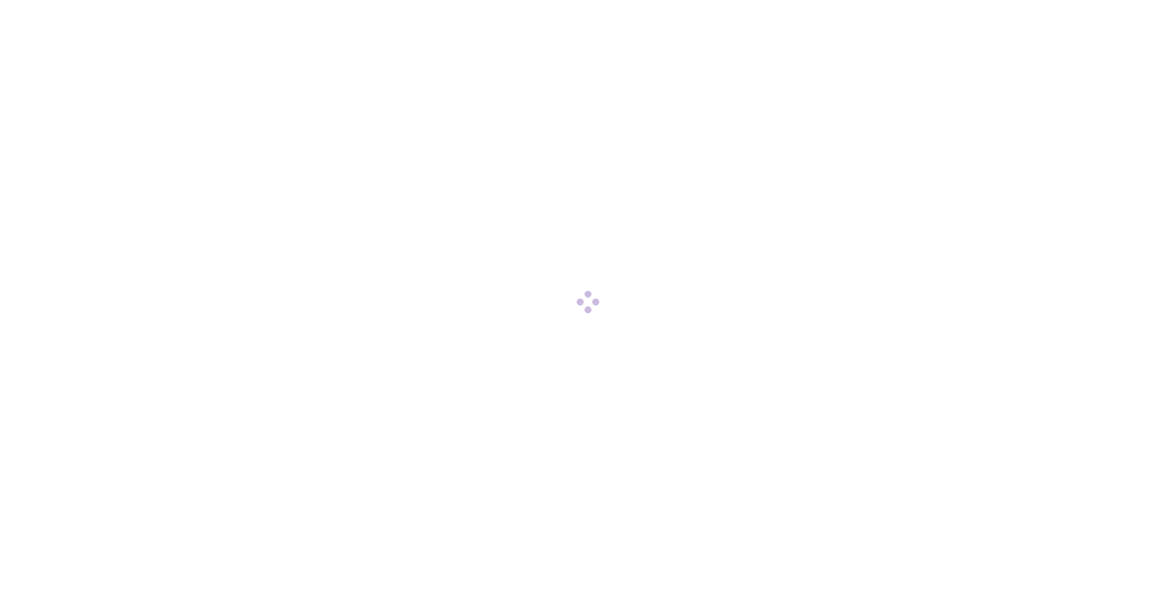 scroll, scrollTop: 0, scrollLeft: 0, axis: both 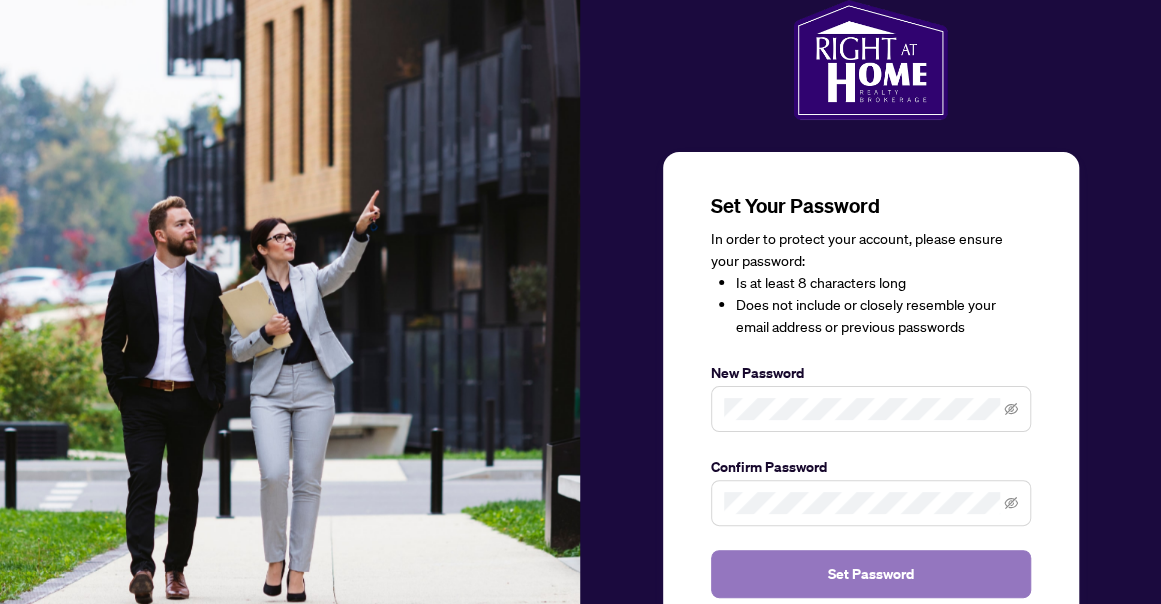 click on "Set Password" at bounding box center [871, 574] 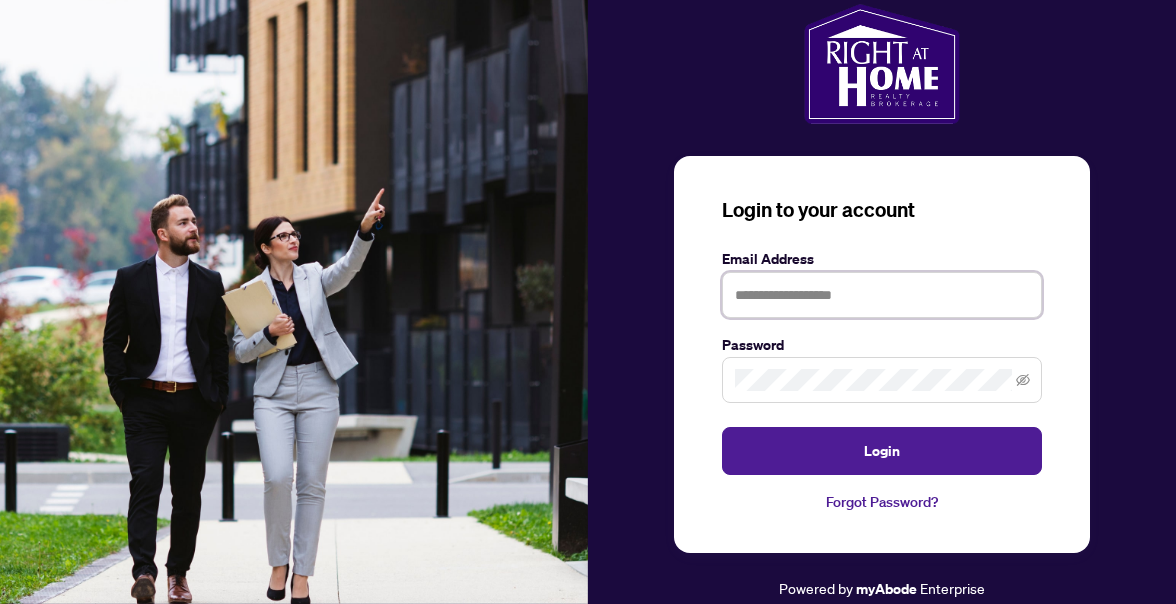 click at bounding box center [882, 295] 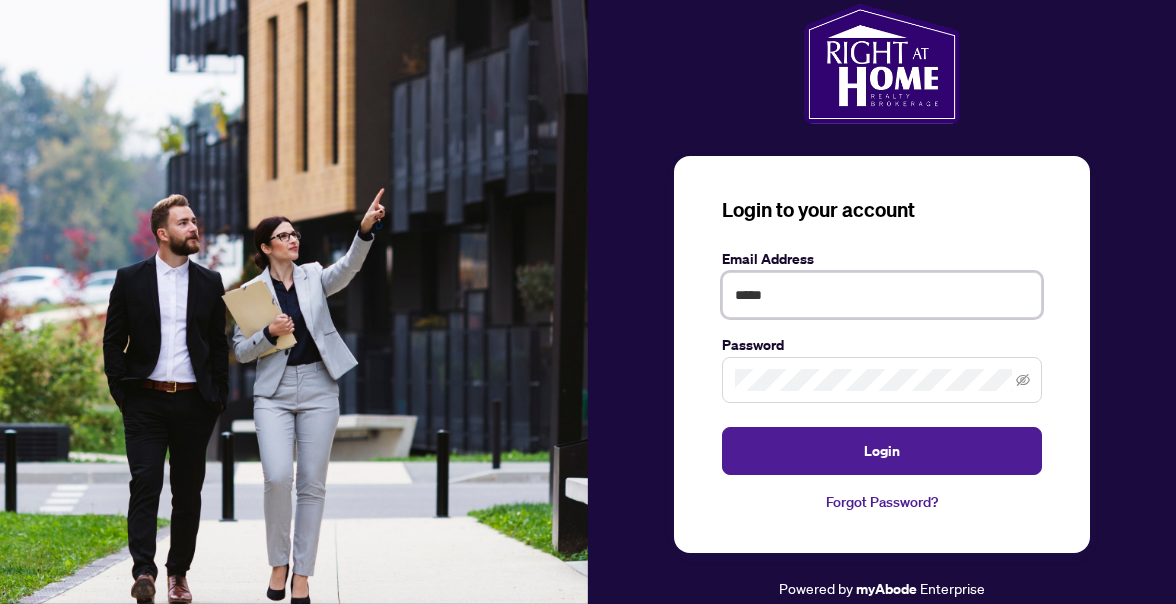type on "**********" 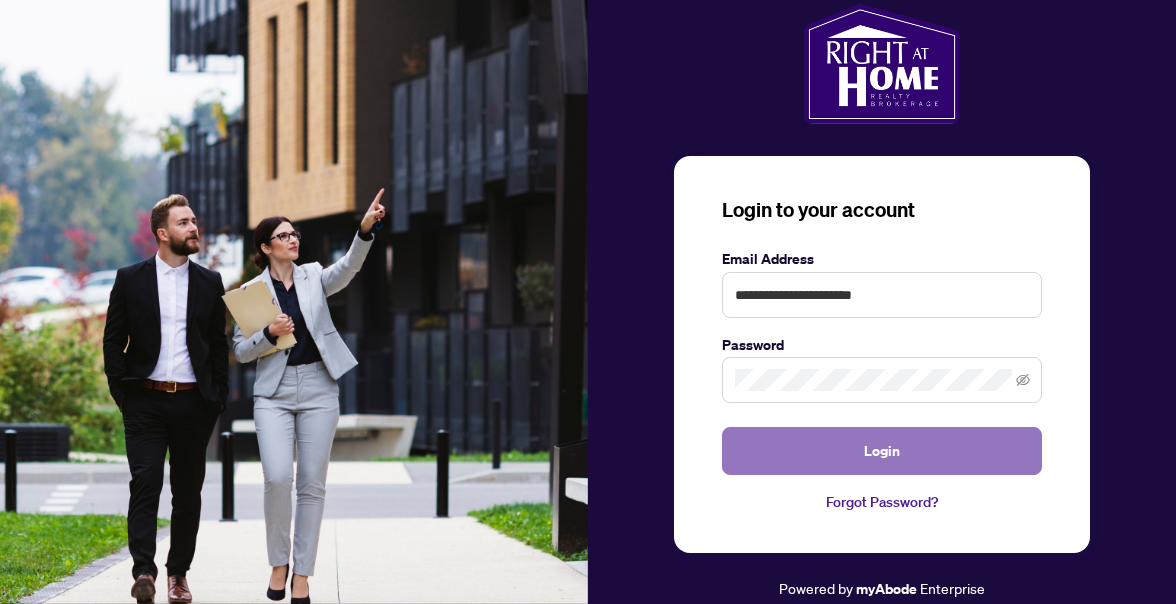 click on "Login" at bounding box center (882, 451) 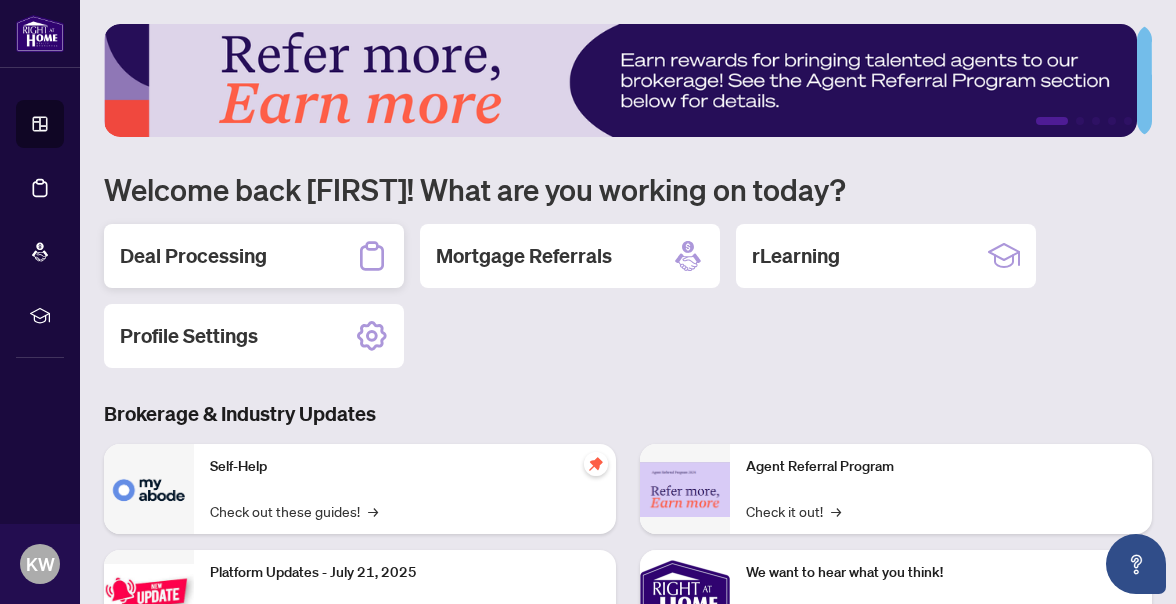 click on "Deal Processing" at bounding box center [193, 256] 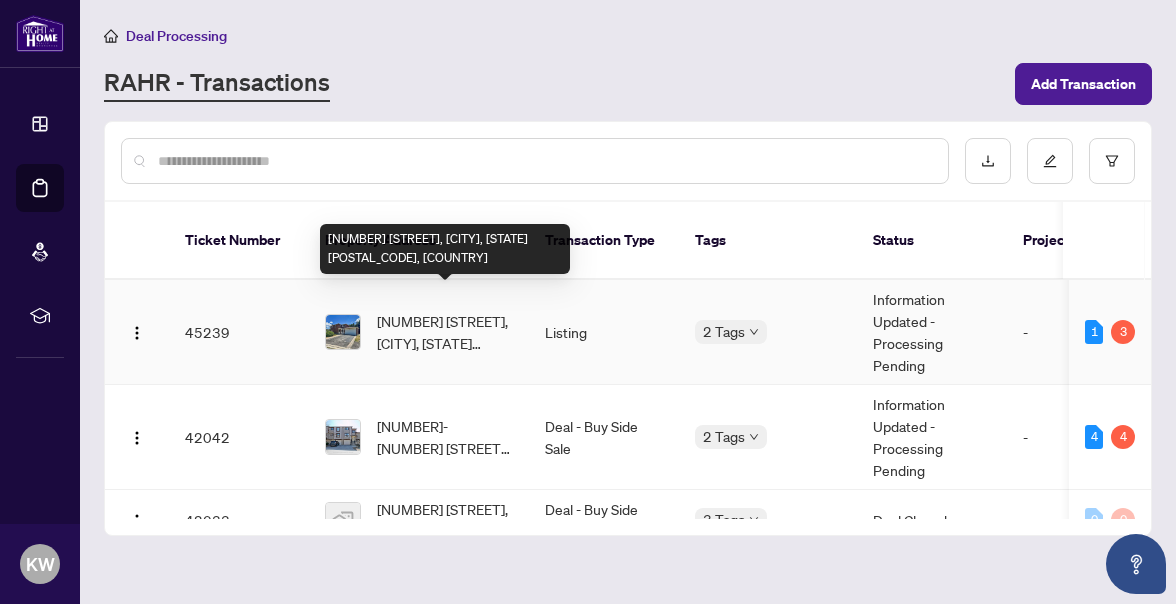 click on "[NUMBER] [STREET], [CITY], [STATE] [POSTAL_CODE], [COUNTRY]" at bounding box center (445, 332) 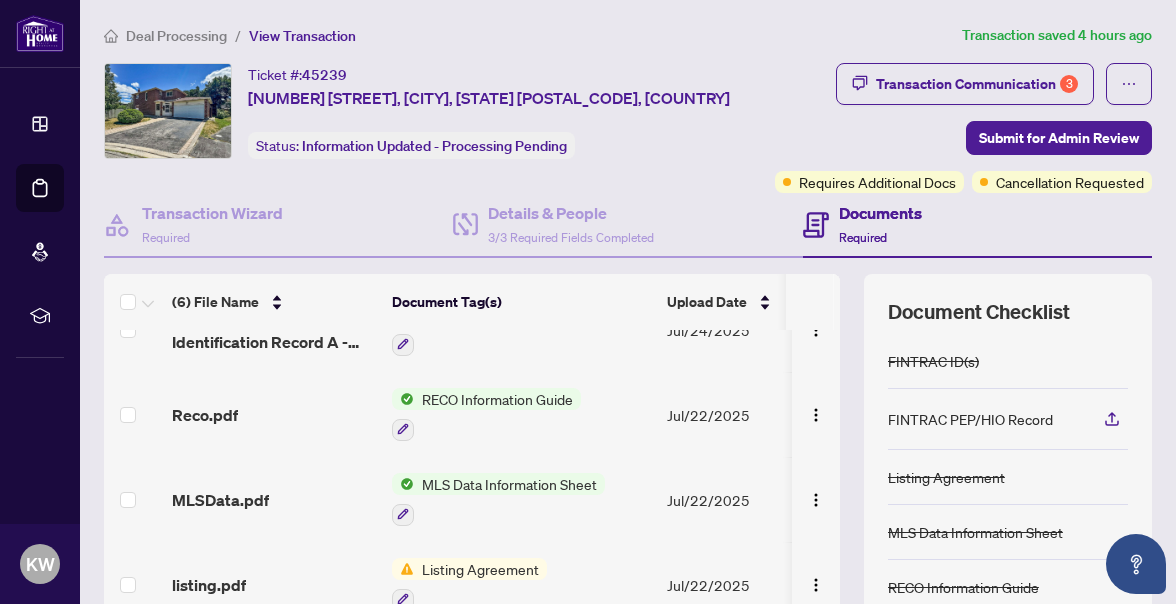 scroll, scrollTop: 210, scrollLeft: 0, axis: vertical 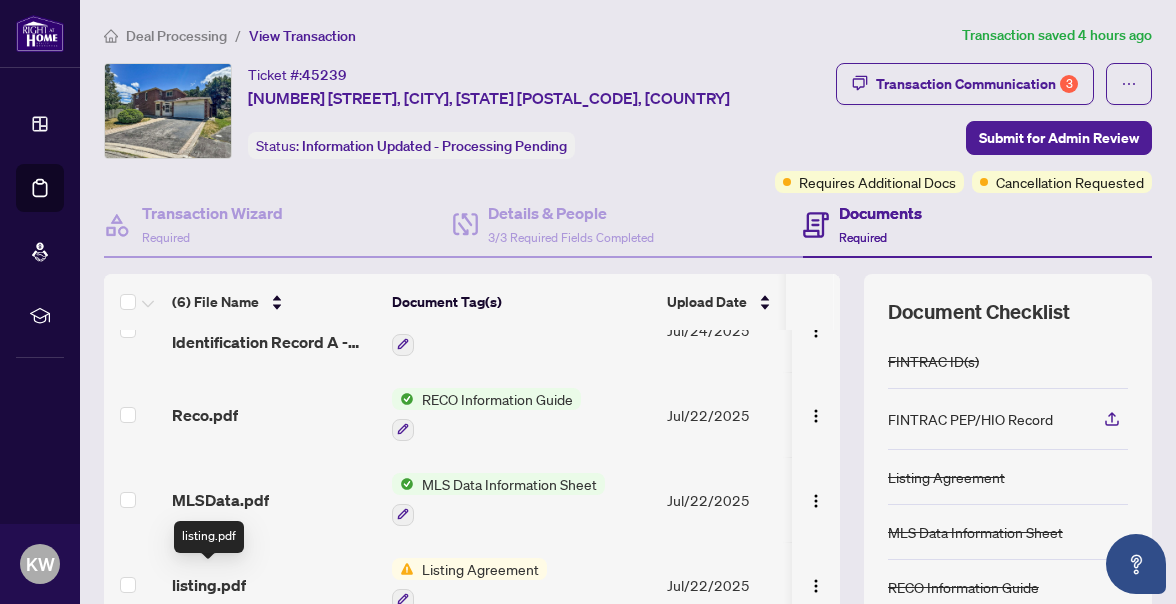 click on "listing.pdf" at bounding box center [209, 585] 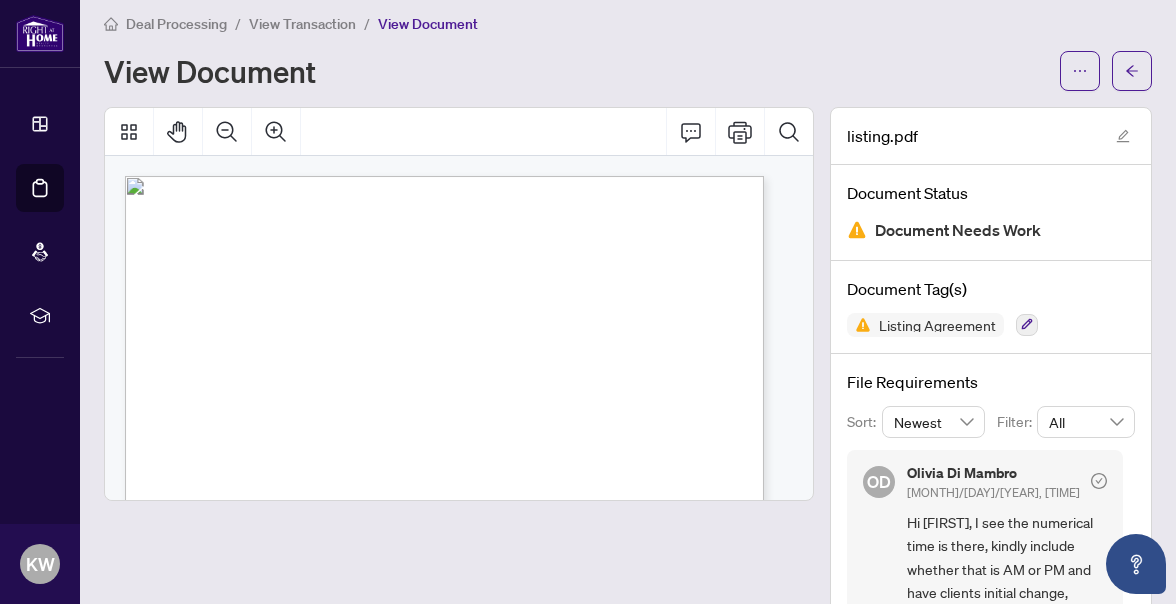 scroll, scrollTop: 0, scrollLeft: 0, axis: both 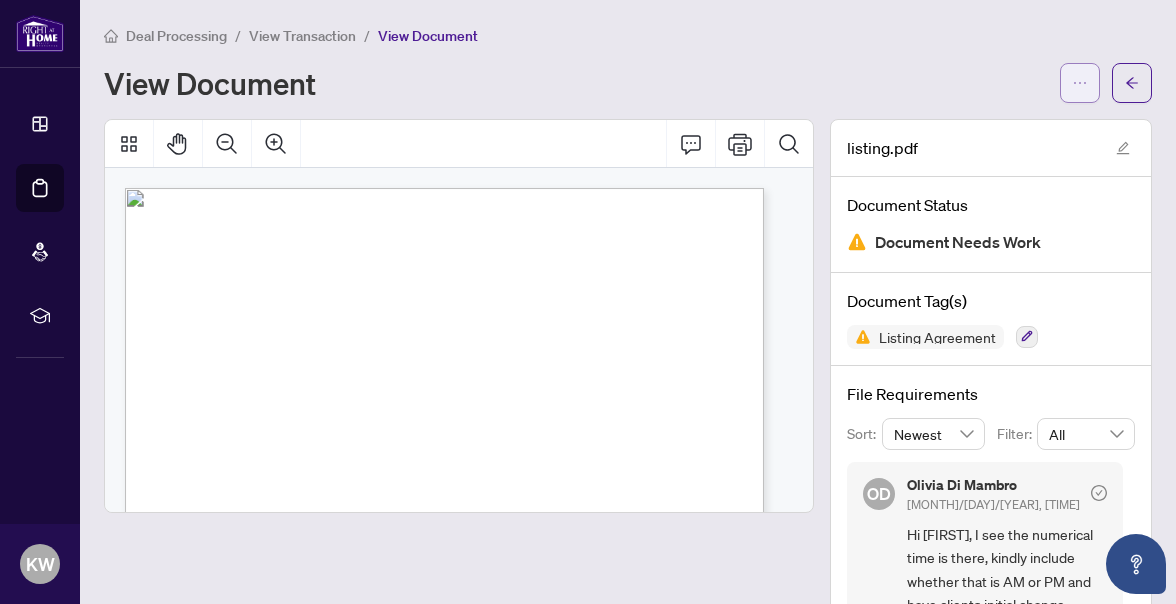 click 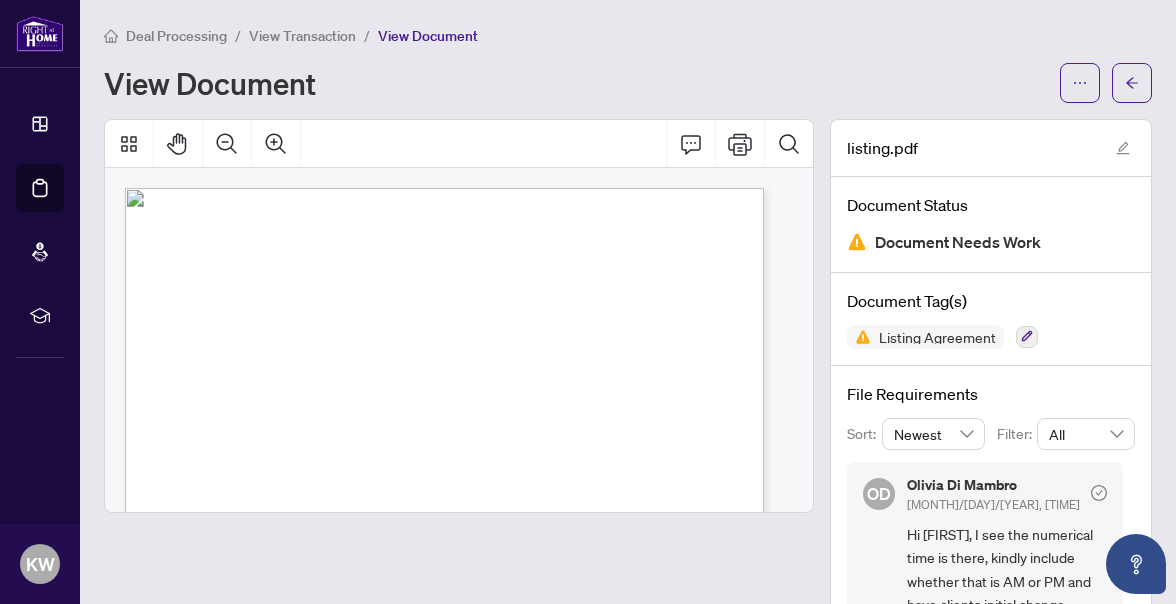 click on "View Document" at bounding box center (576, 83) 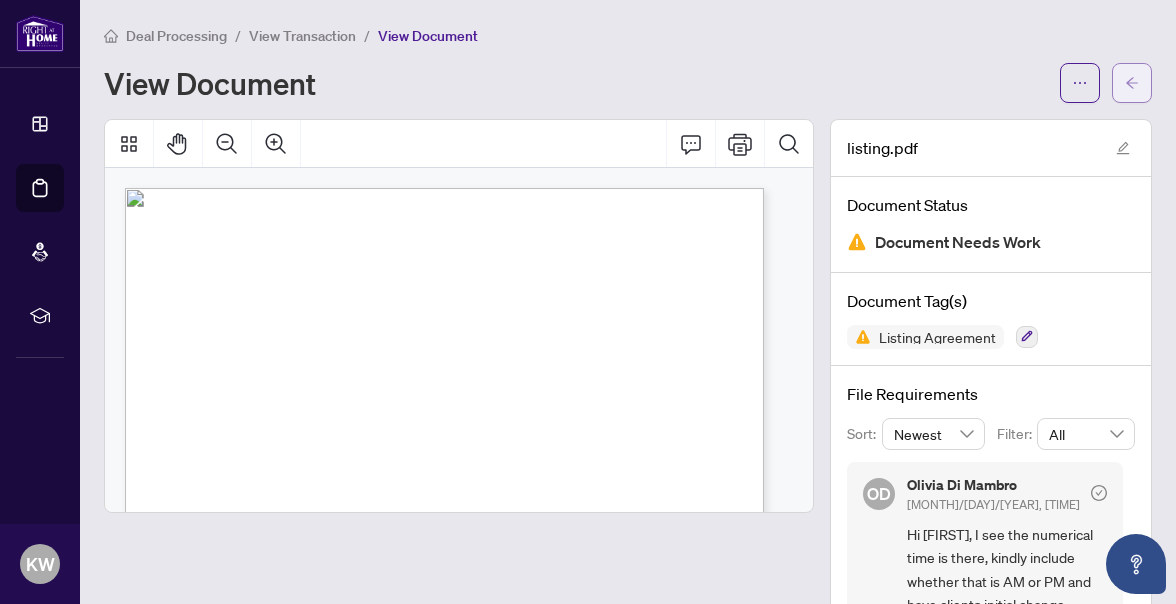 click 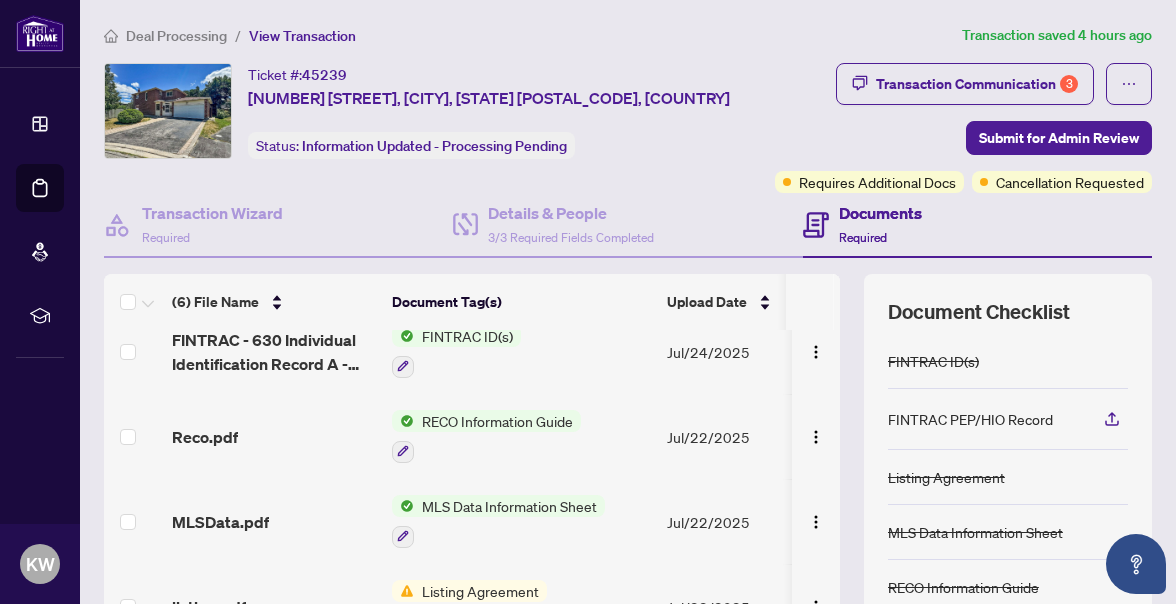 scroll, scrollTop: 210, scrollLeft: 0, axis: vertical 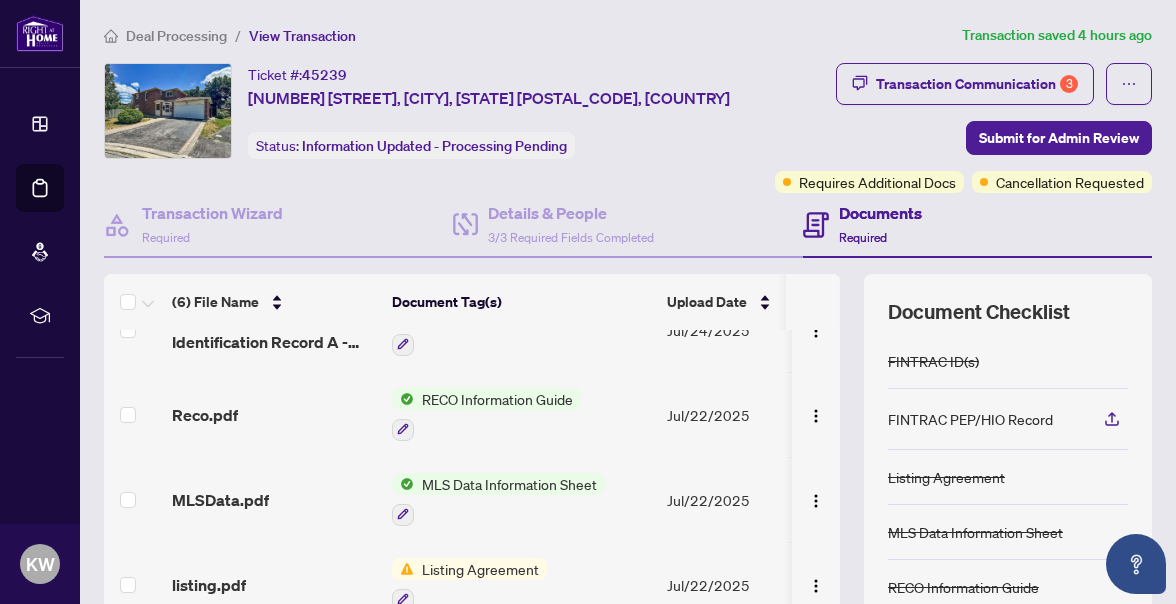 click on "listing.pdf" at bounding box center [209, 585] 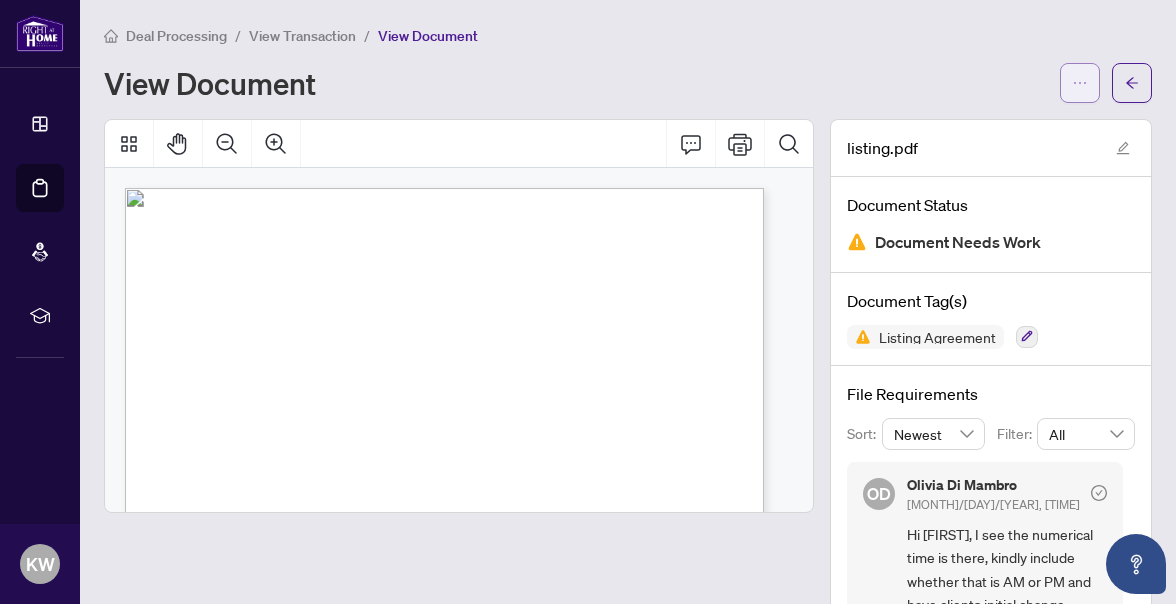 click 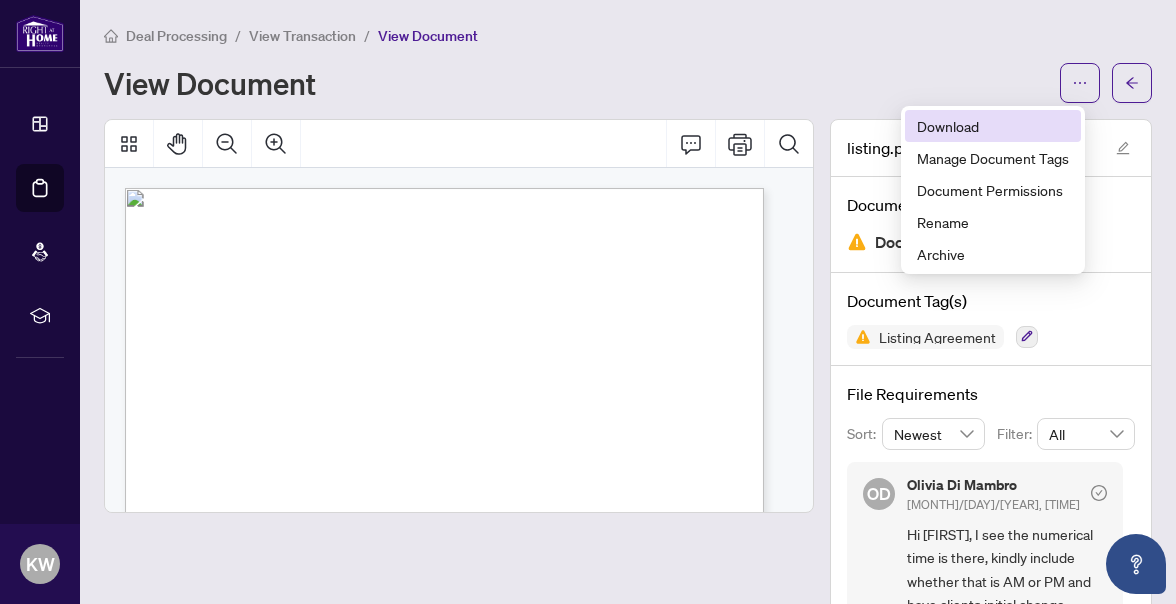 click on "Download" at bounding box center (993, 126) 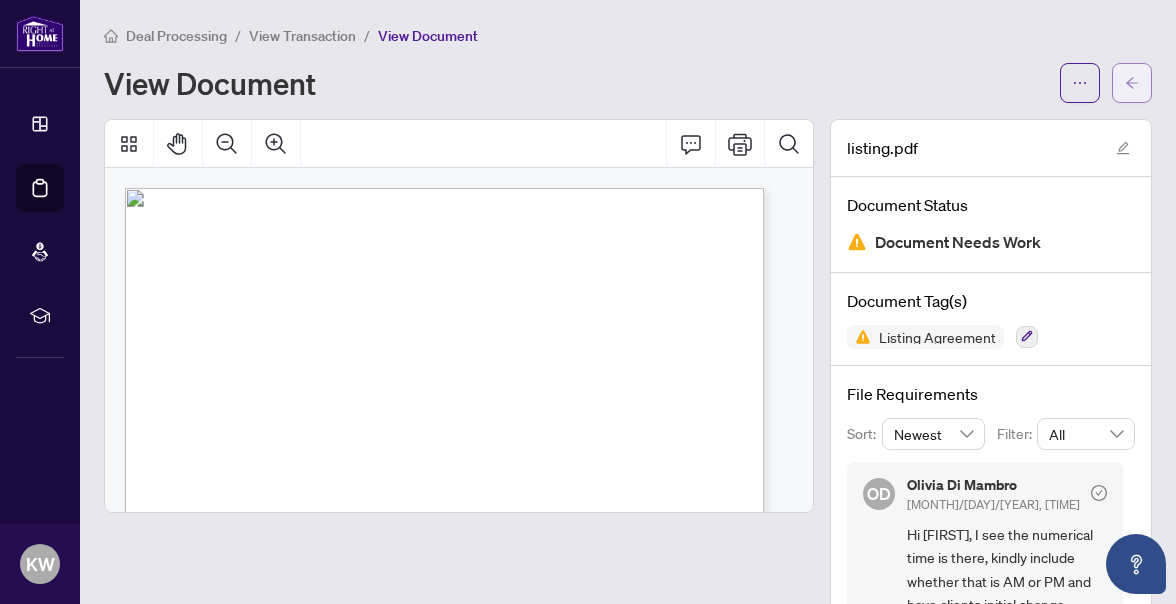 click 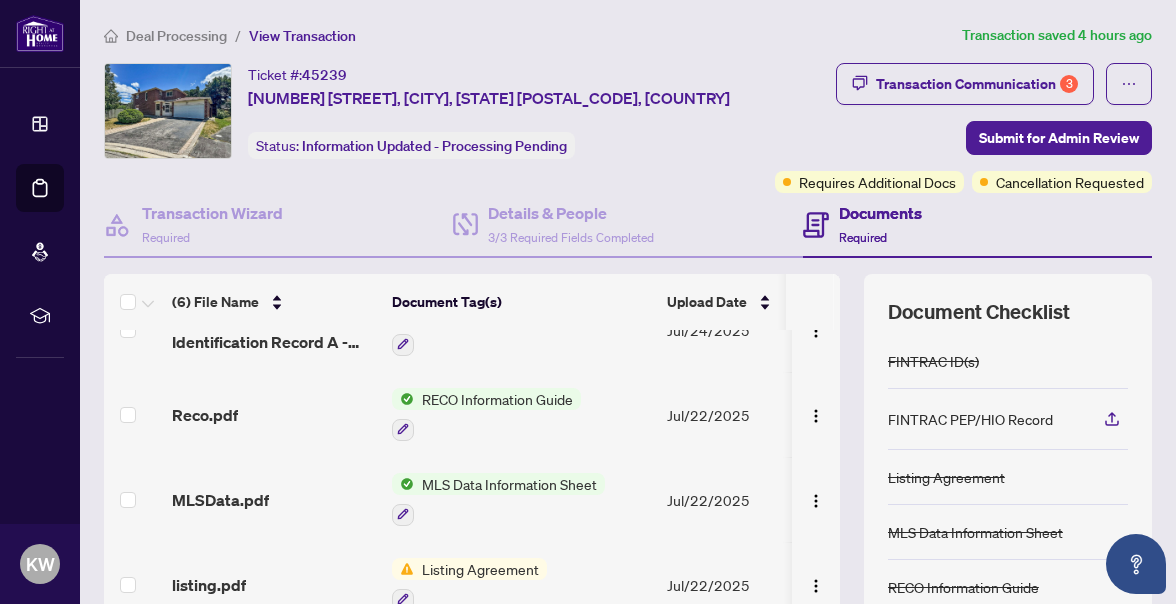 scroll, scrollTop: 210, scrollLeft: 0, axis: vertical 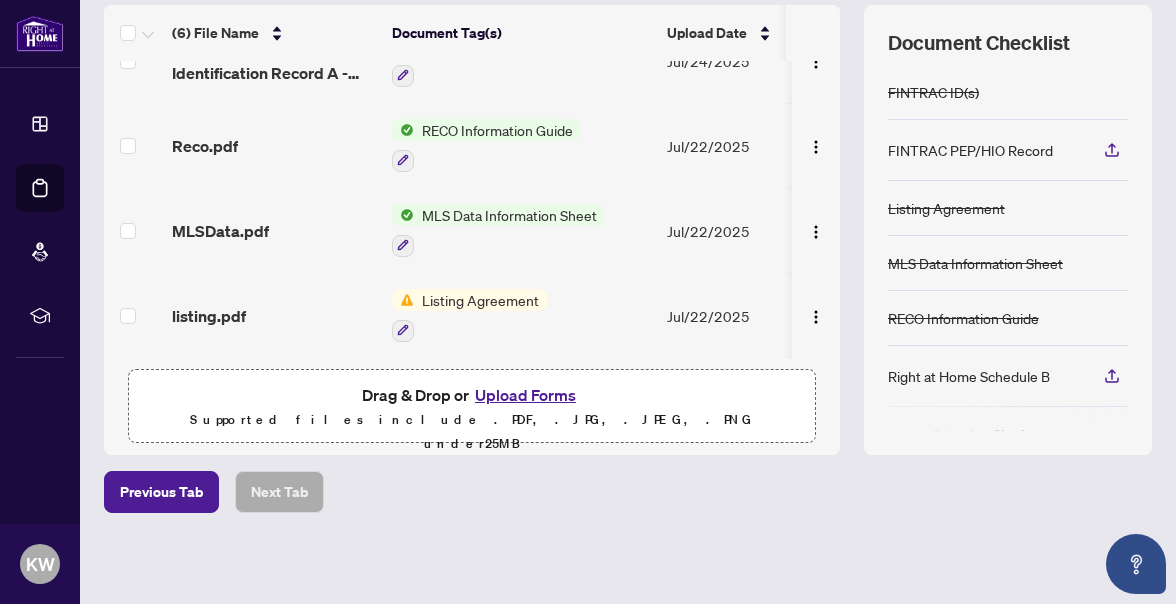 click on "Upload Forms" at bounding box center [525, 395] 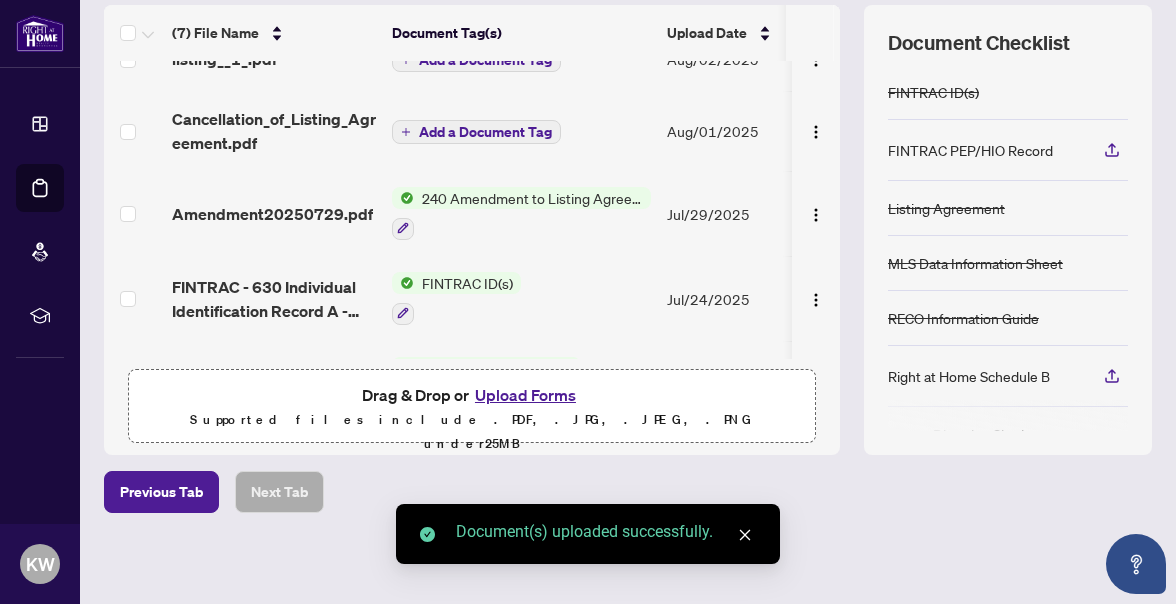scroll, scrollTop: 0, scrollLeft: 0, axis: both 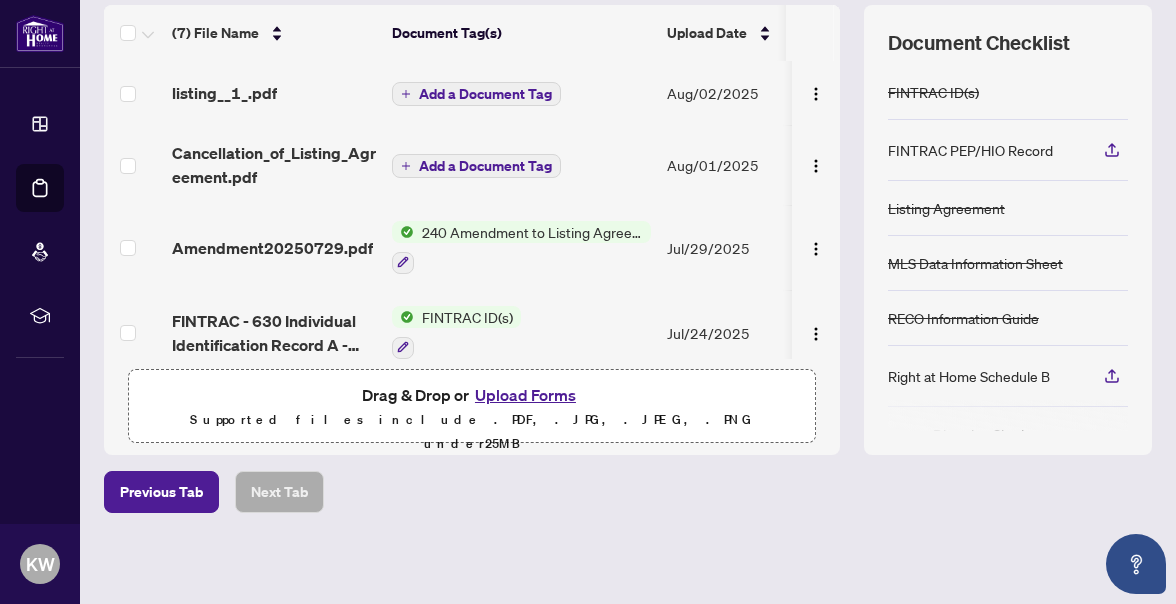 click on "Add a Document Tag" at bounding box center [485, 94] 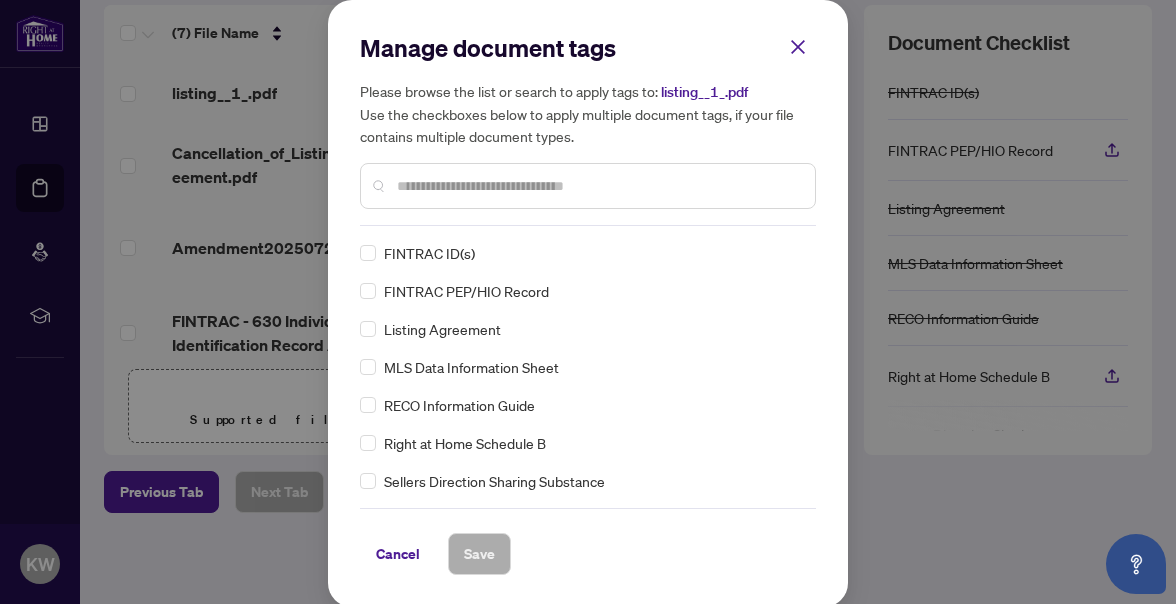 scroll, scrollTop: 0, scrollLeft: 0, axis: both 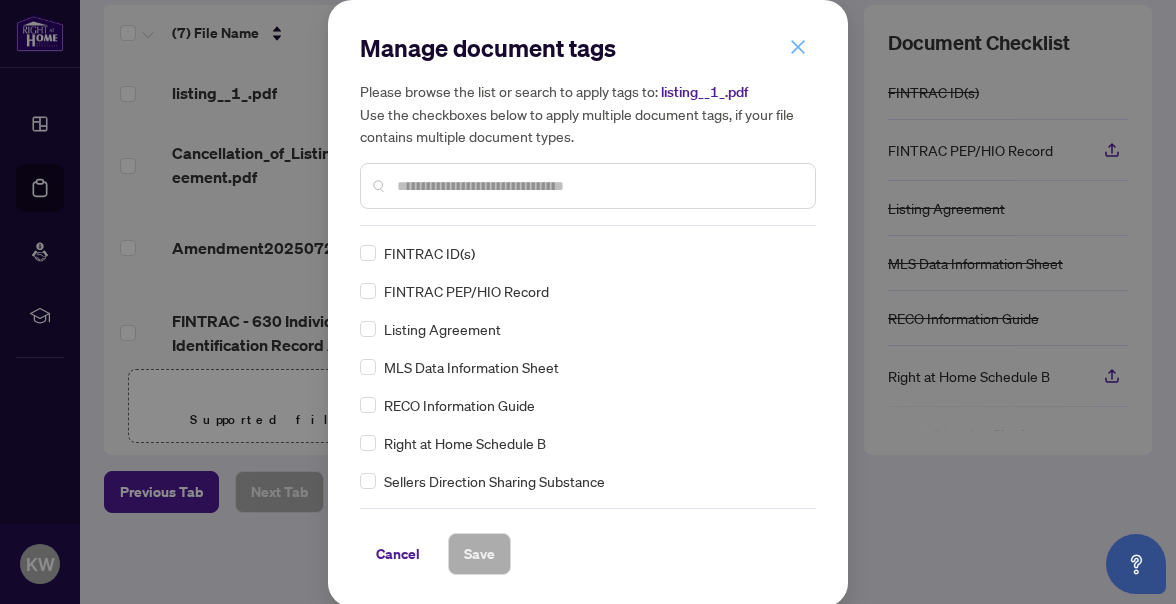 click 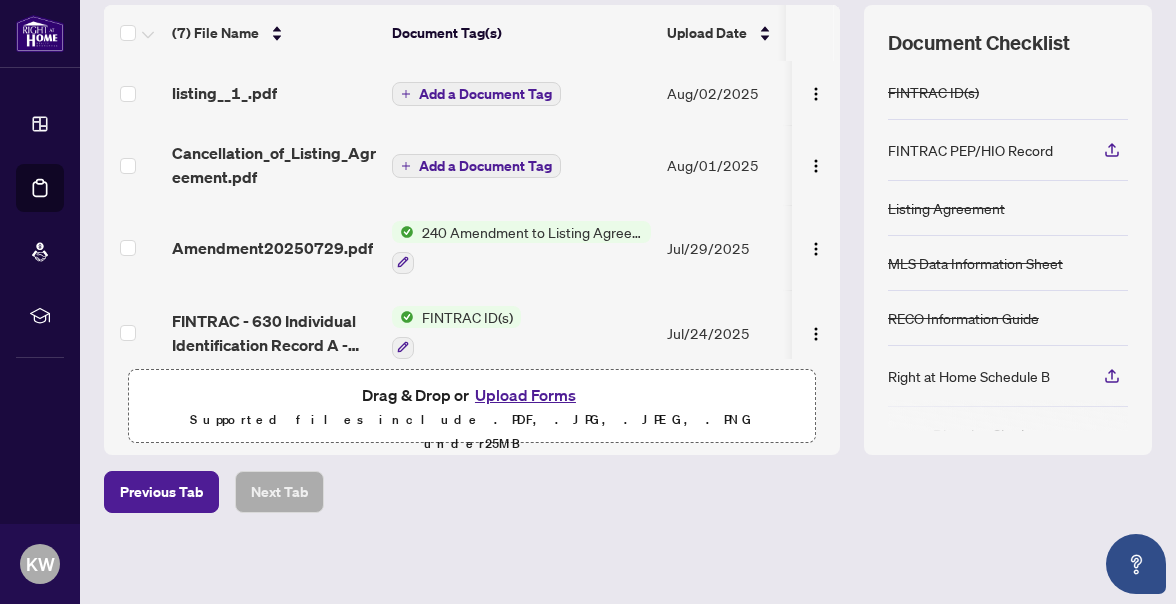 scroll, scrollTop: 0, scrollLeft: 0, axis: both 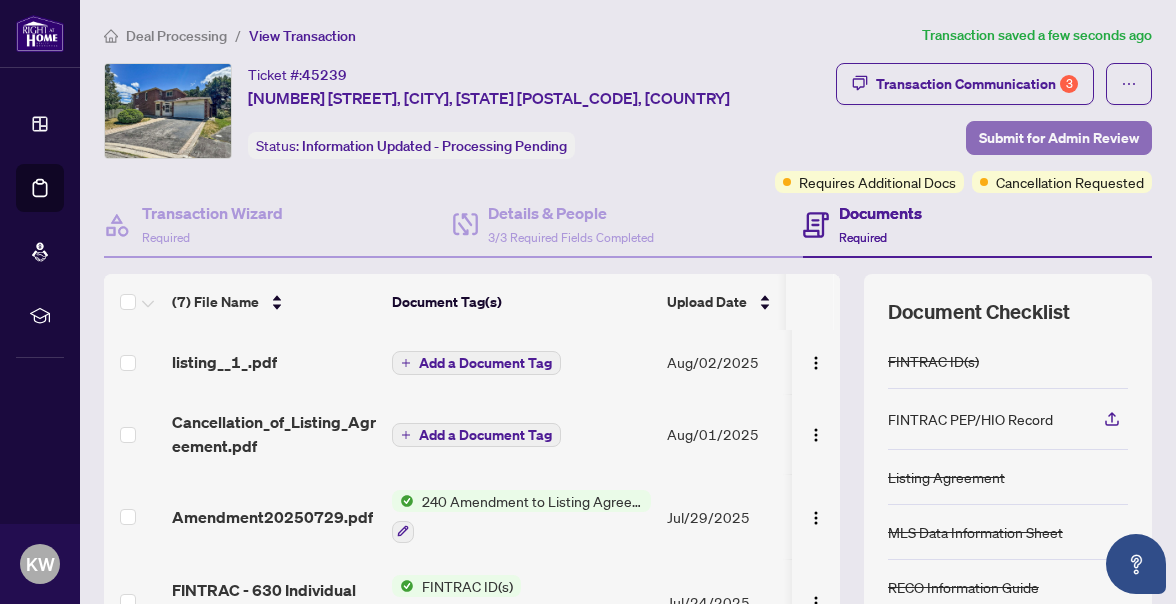click on "Submit for Admin Review" at bounding box center [1059, 138] 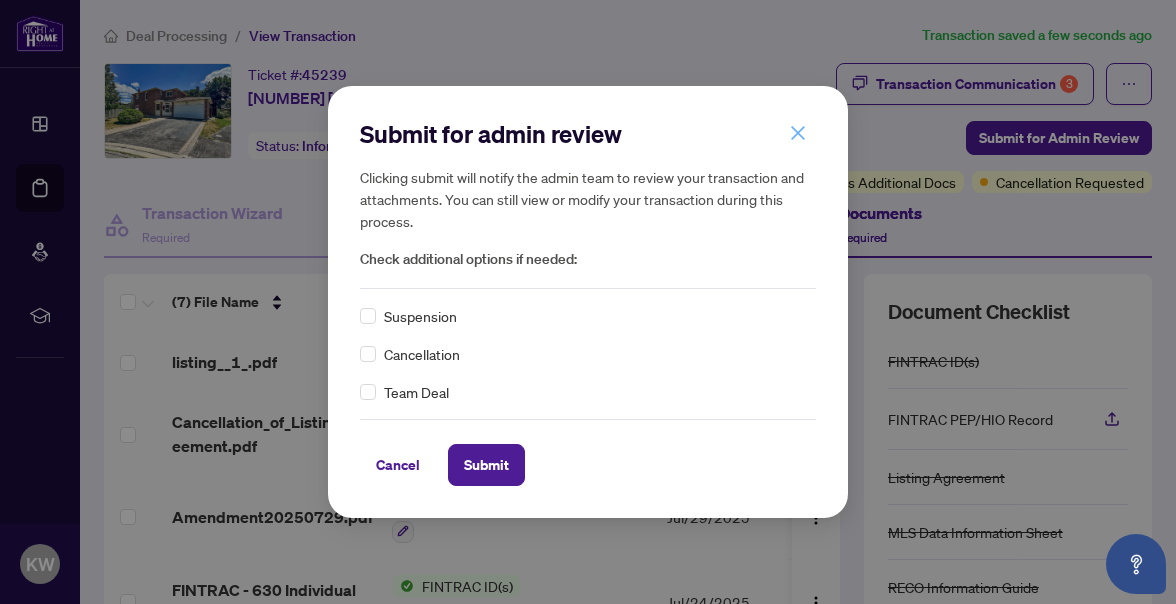 click 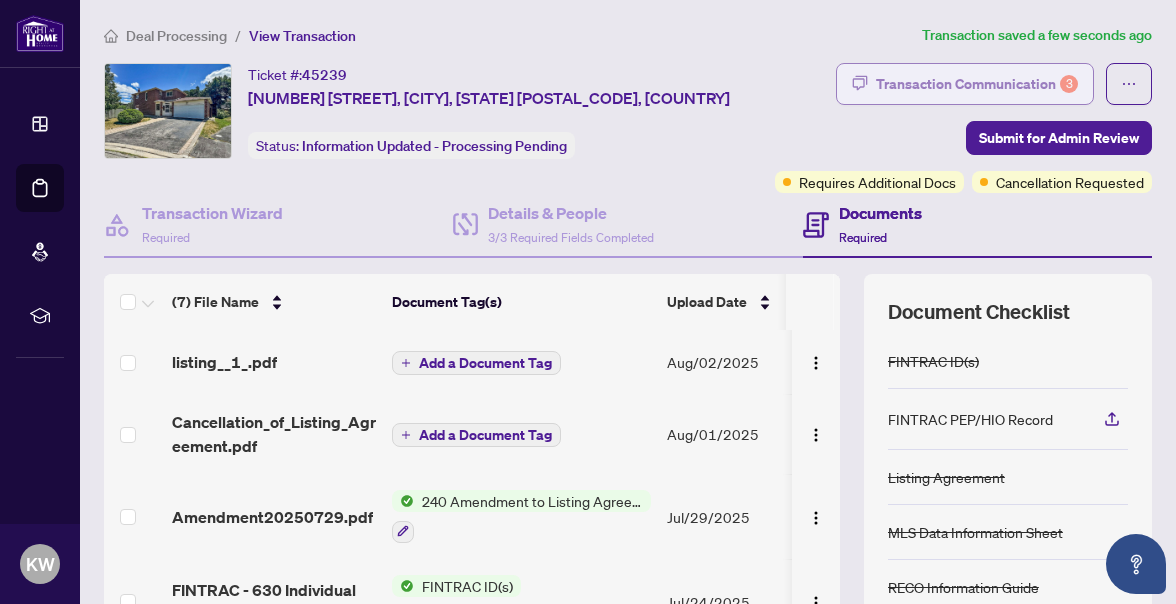 click on "Transaction Communication 3" at bounding box center (977, 84) 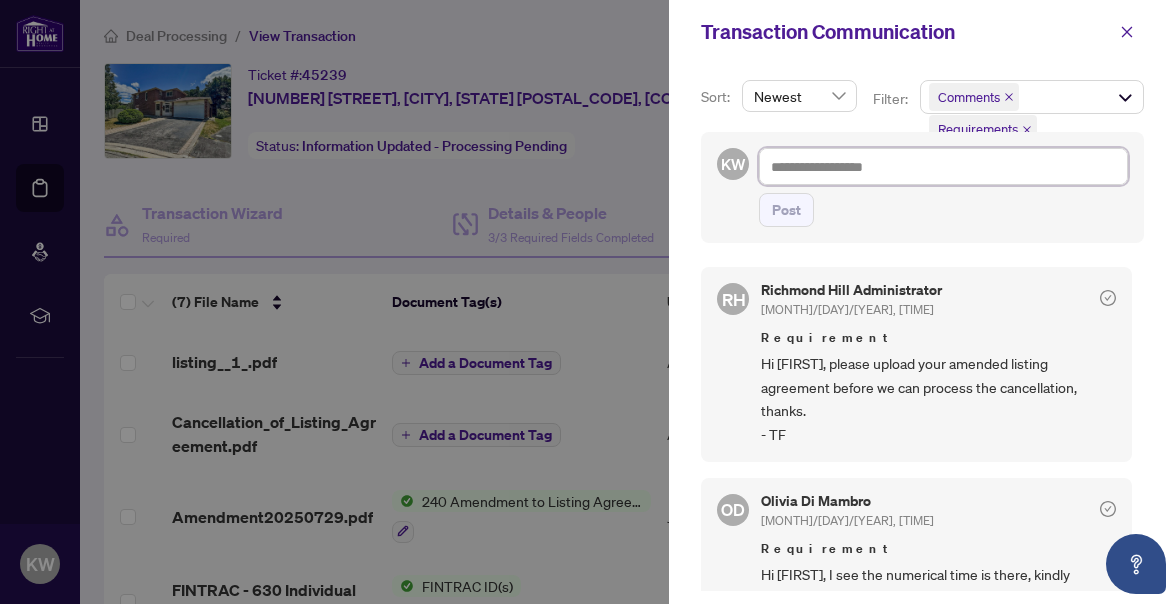 click at bounding box center (943, 166) 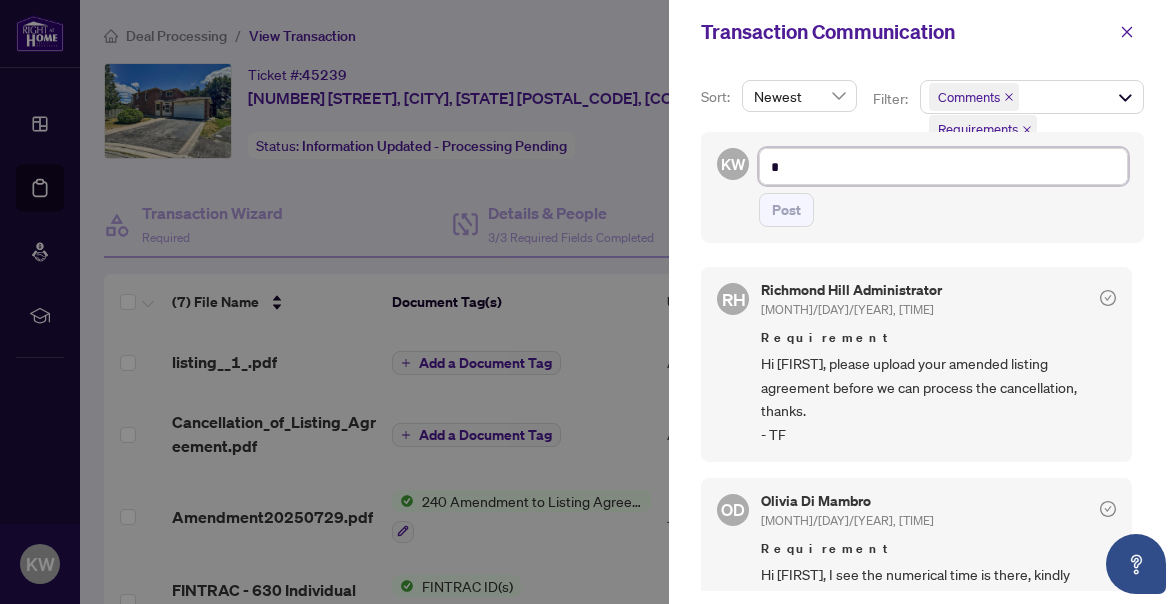 type on "*" 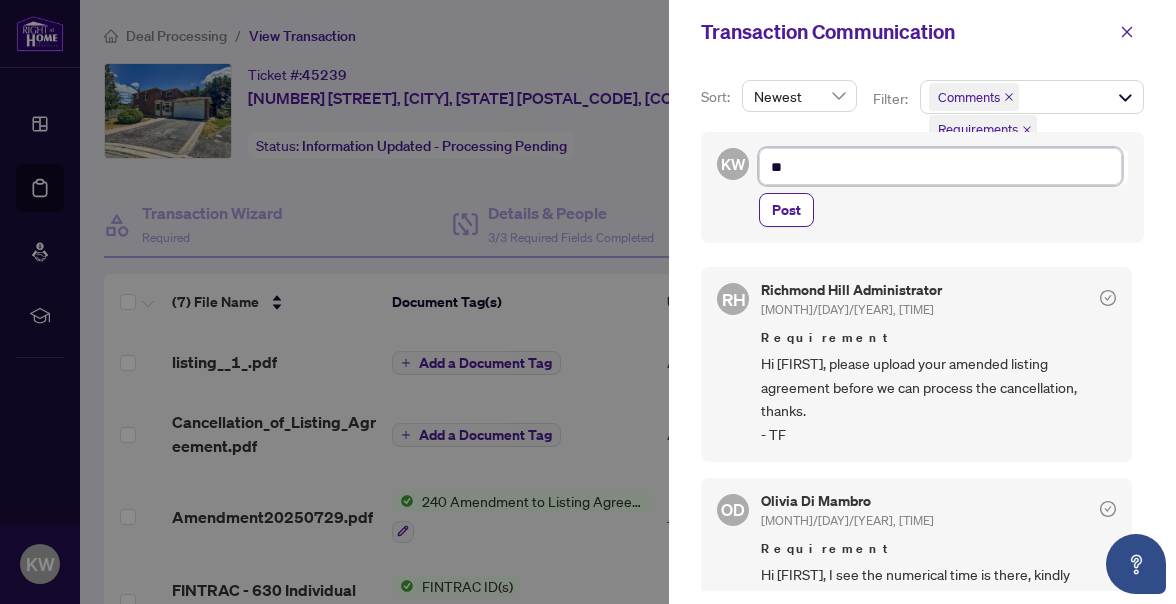 type on "***" 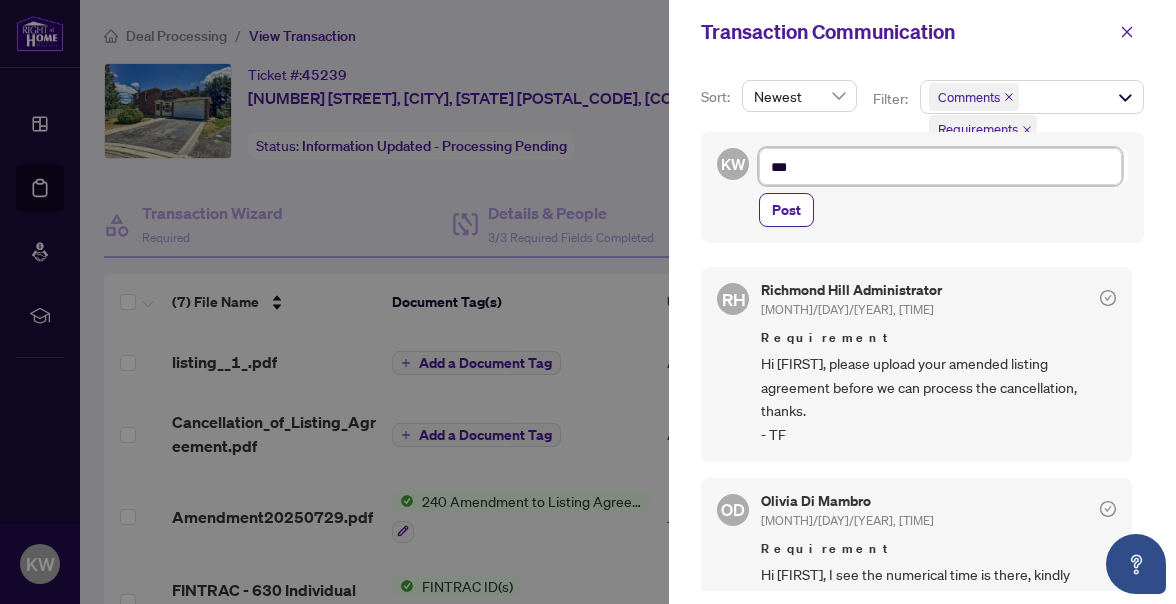type on "****" 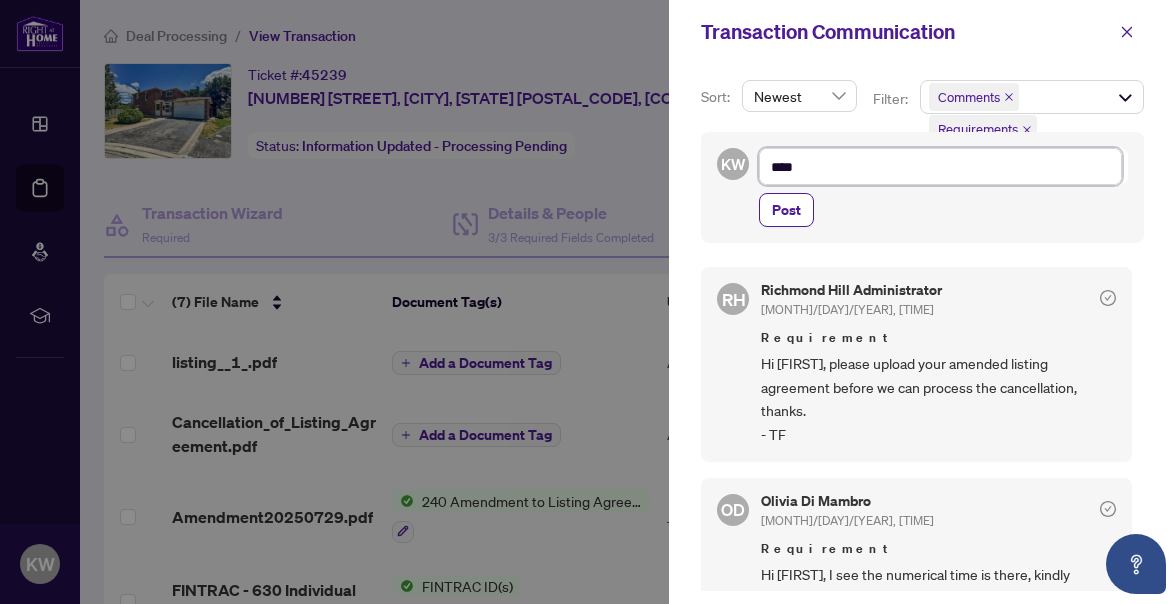 type on "*****" 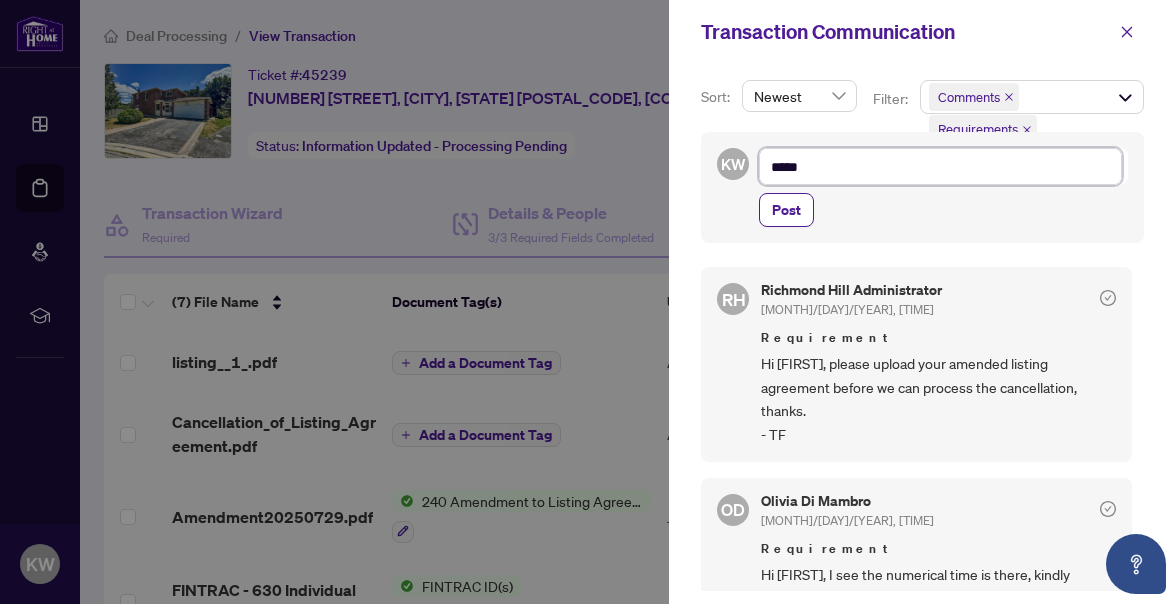 type on "*****" 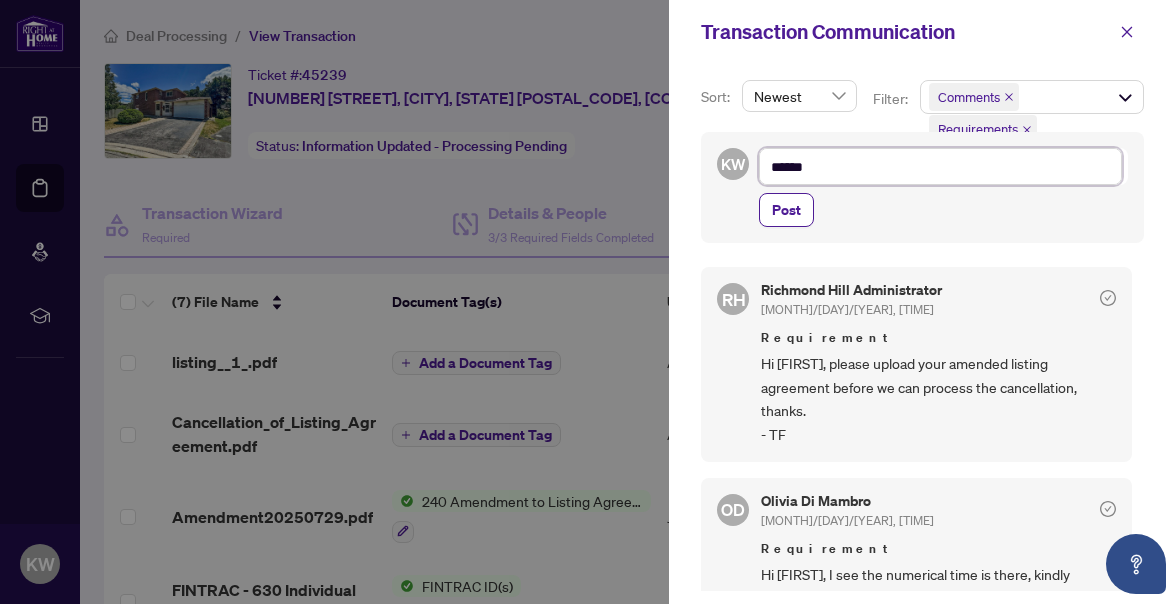 type on "*******" 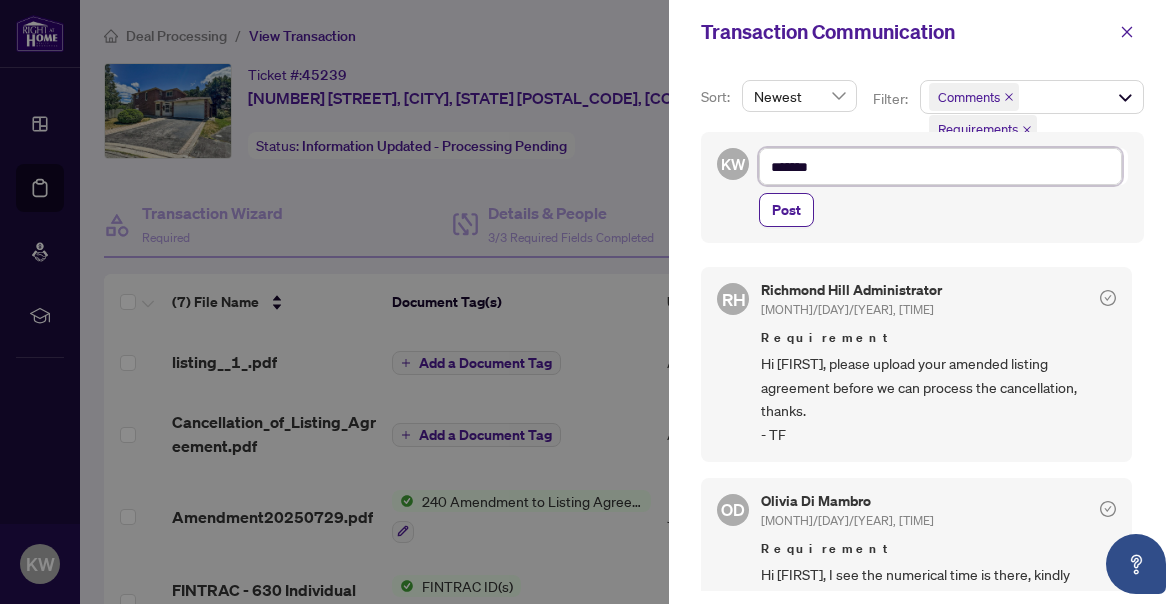 type on "*******" 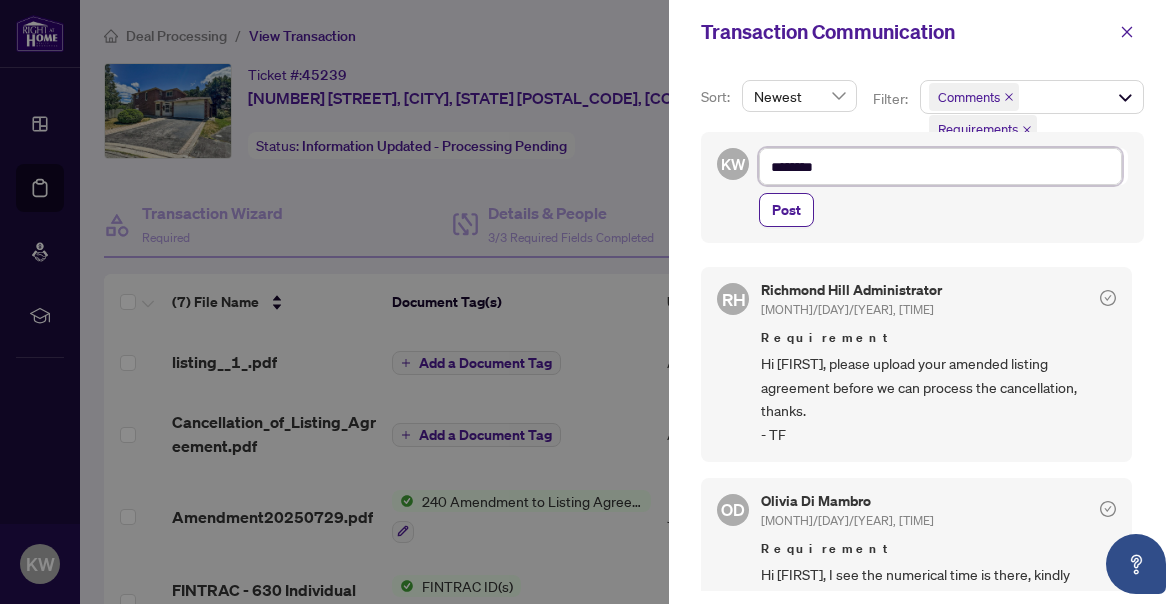 type on "********" 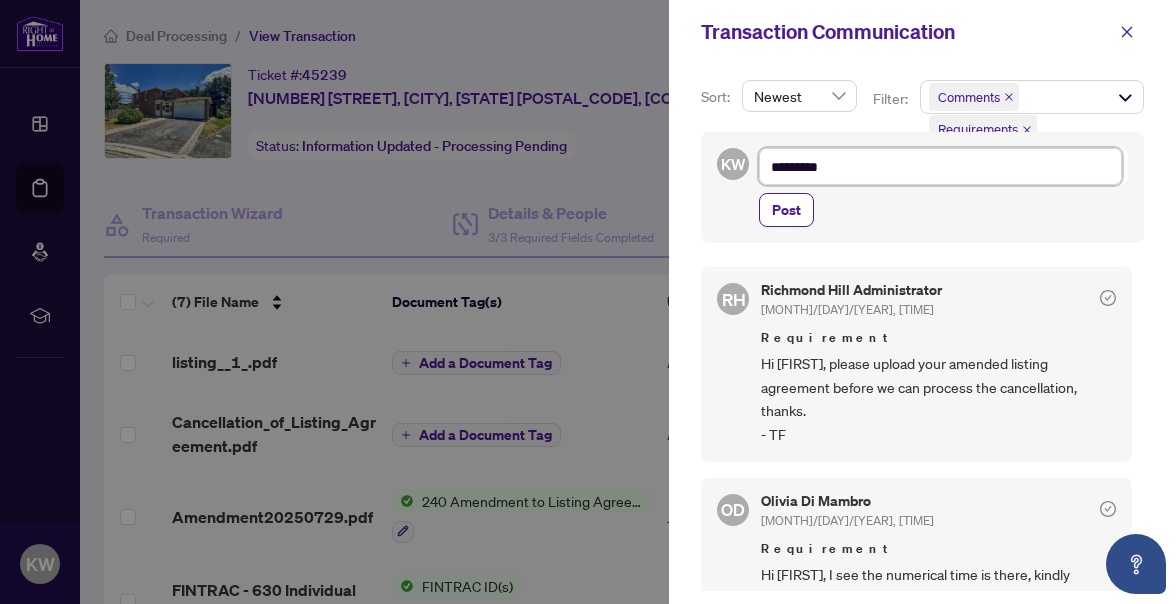 type on "*********" 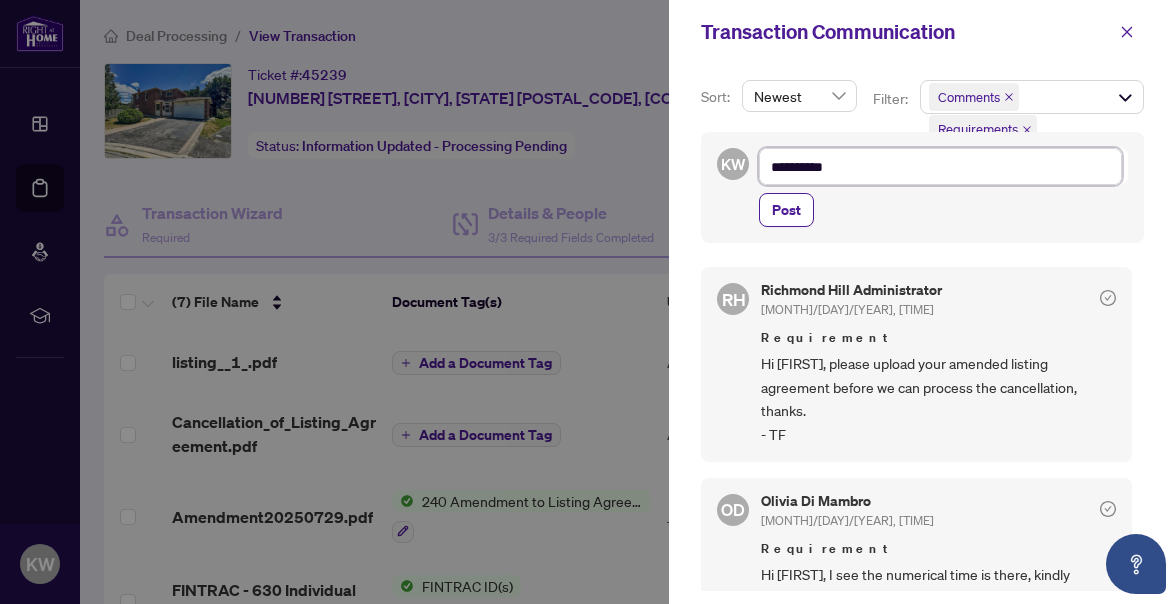 type on "********" 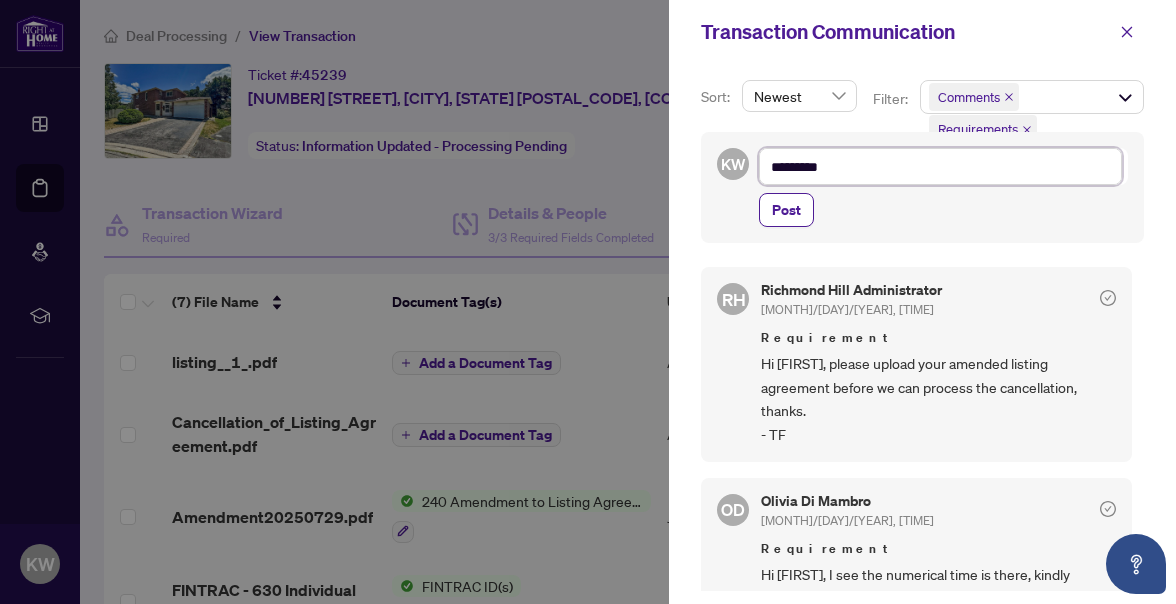 type on "*********" 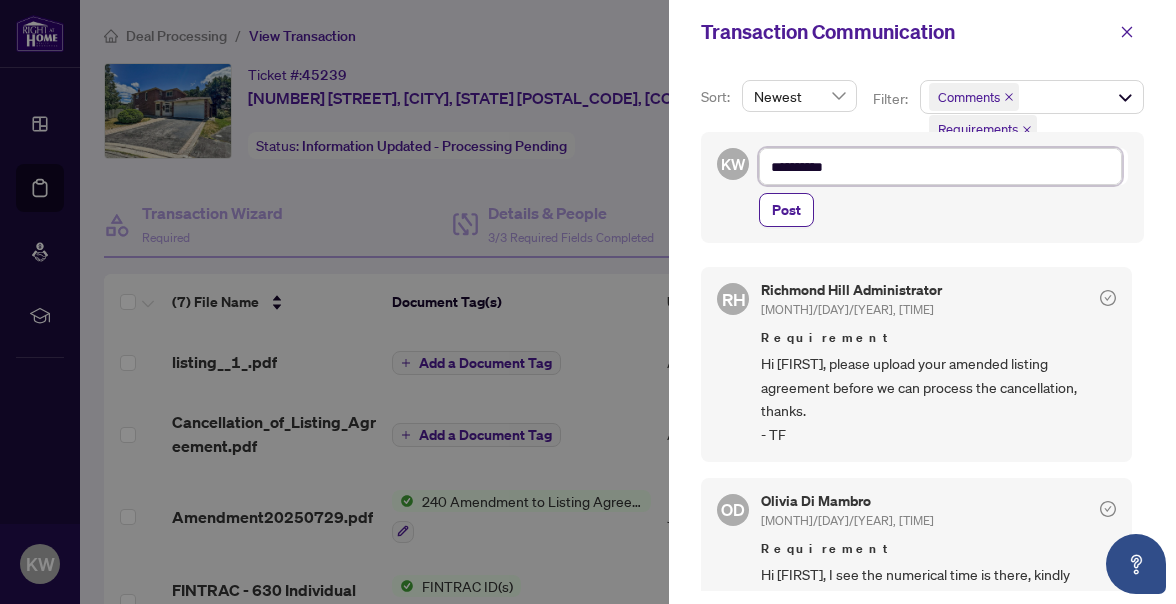type on "**********" 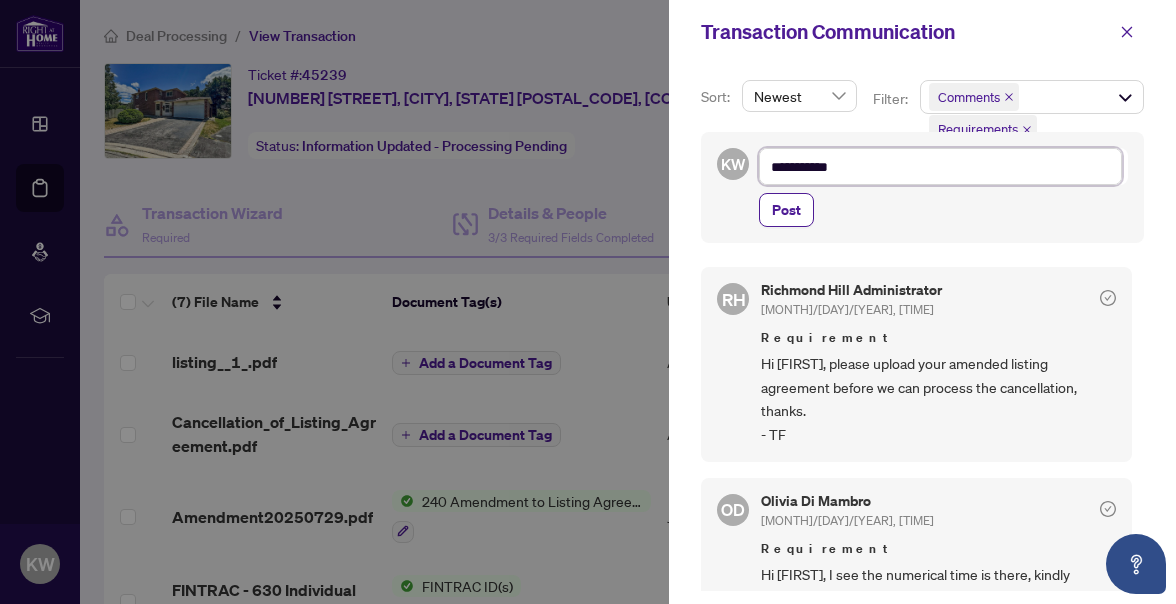 type on "**********" 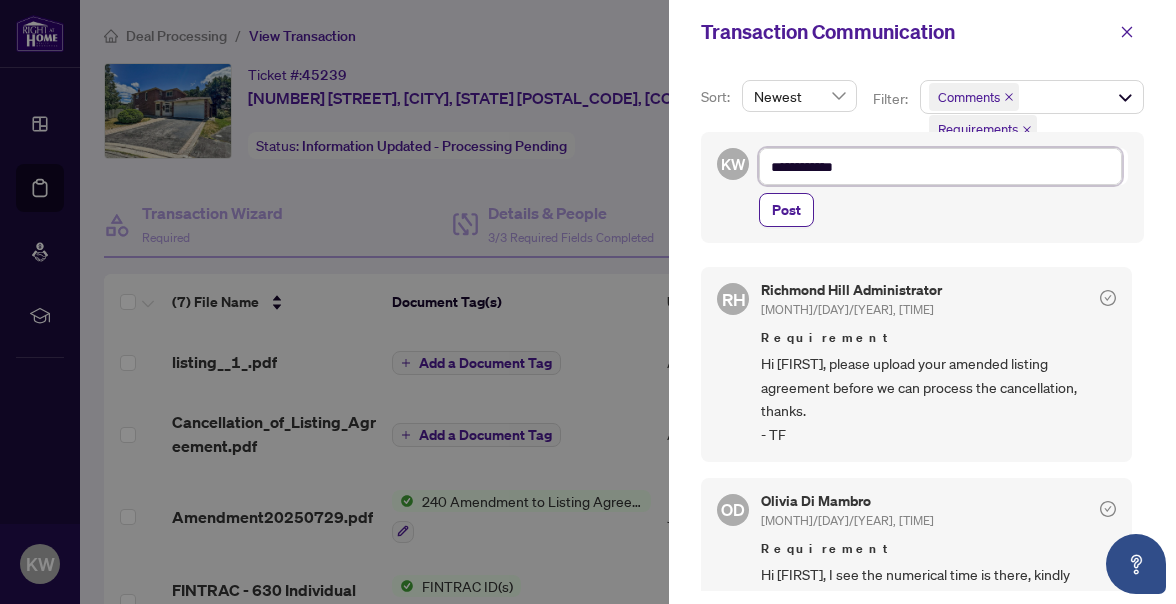 type on "**********" 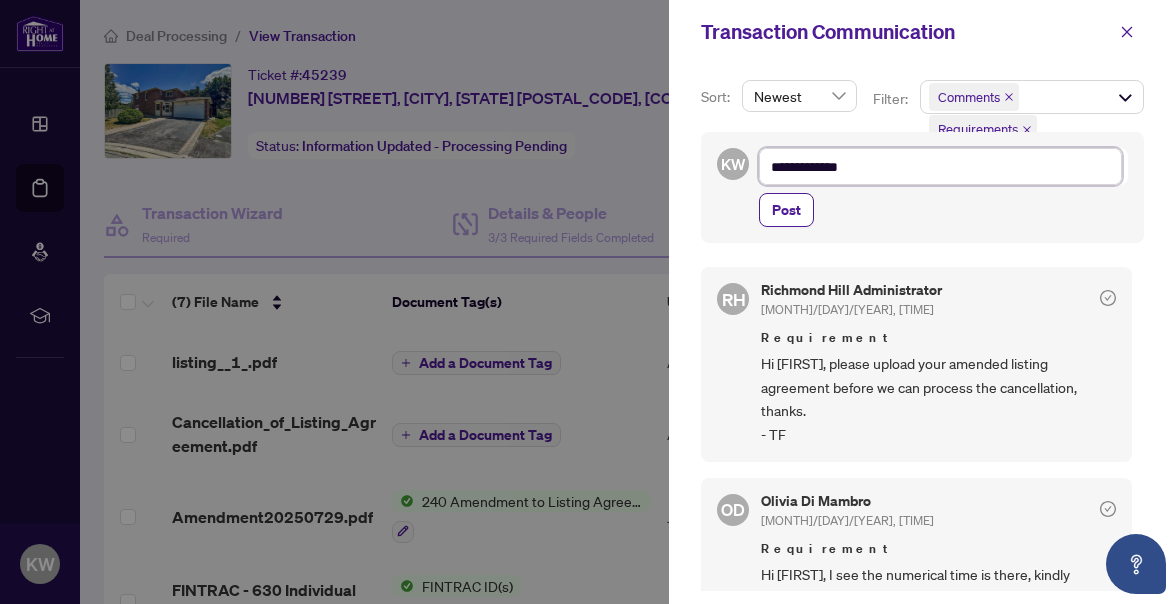 type on "**********" 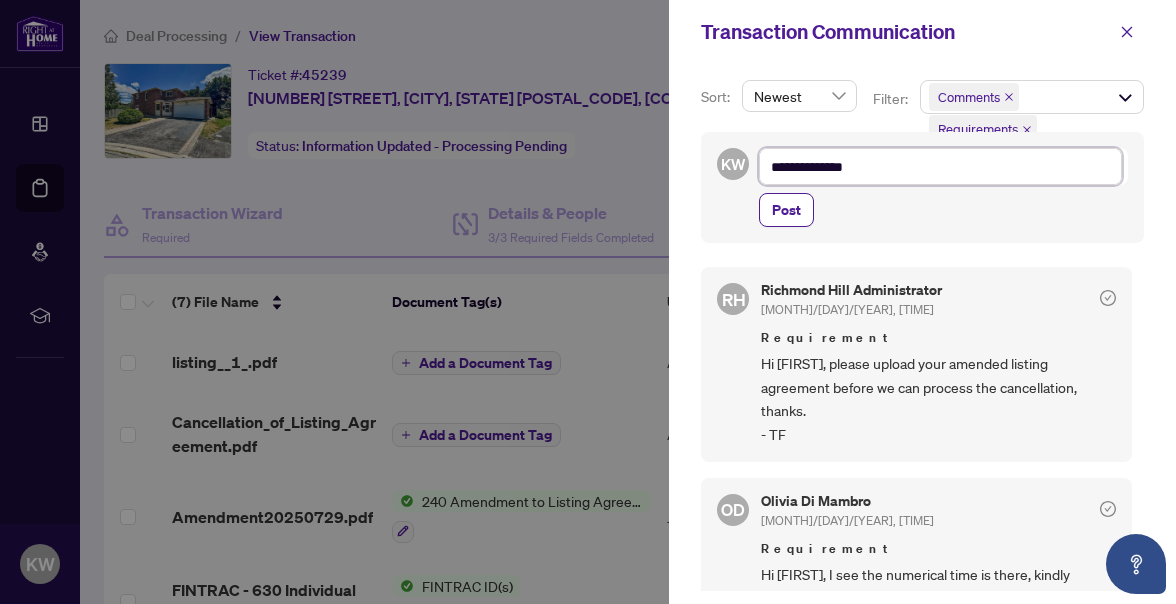 type on "**********" 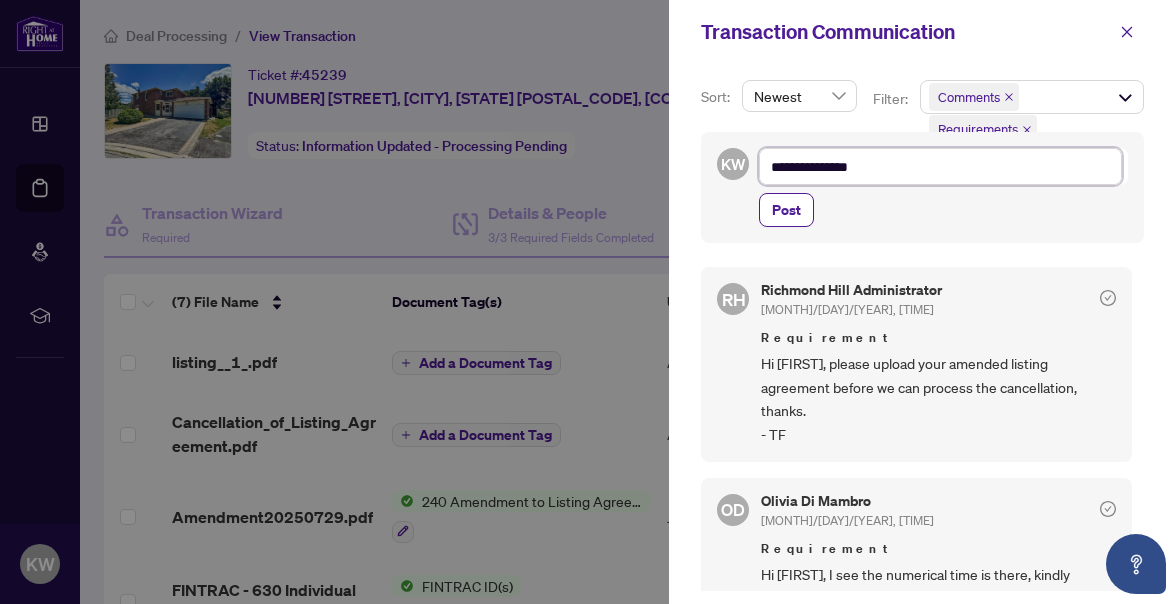 type on "**********" 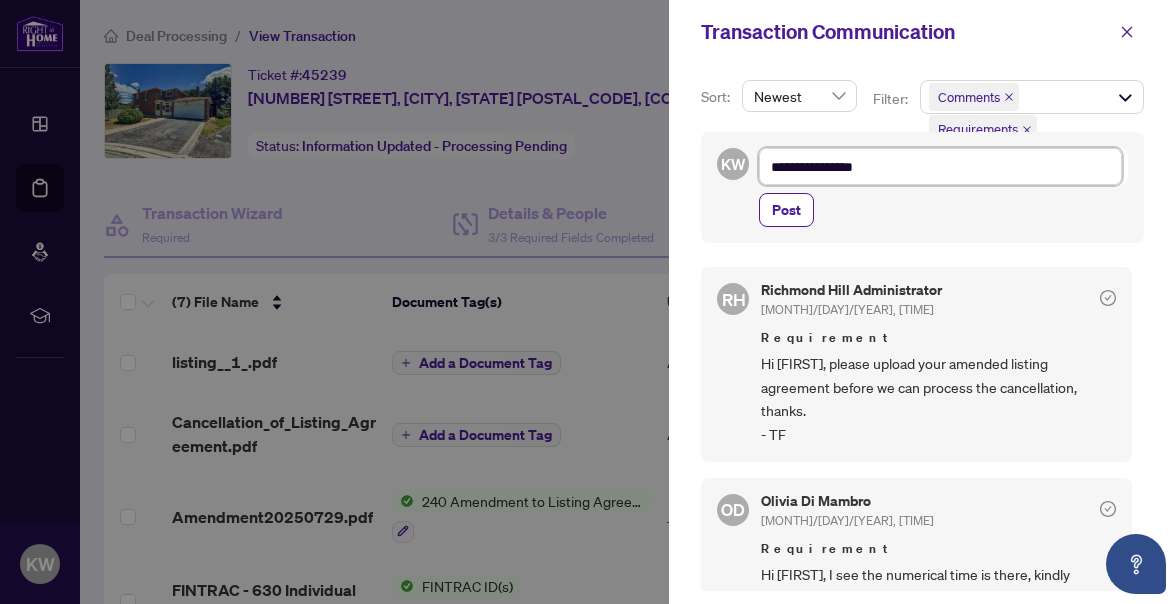 type on "**********" 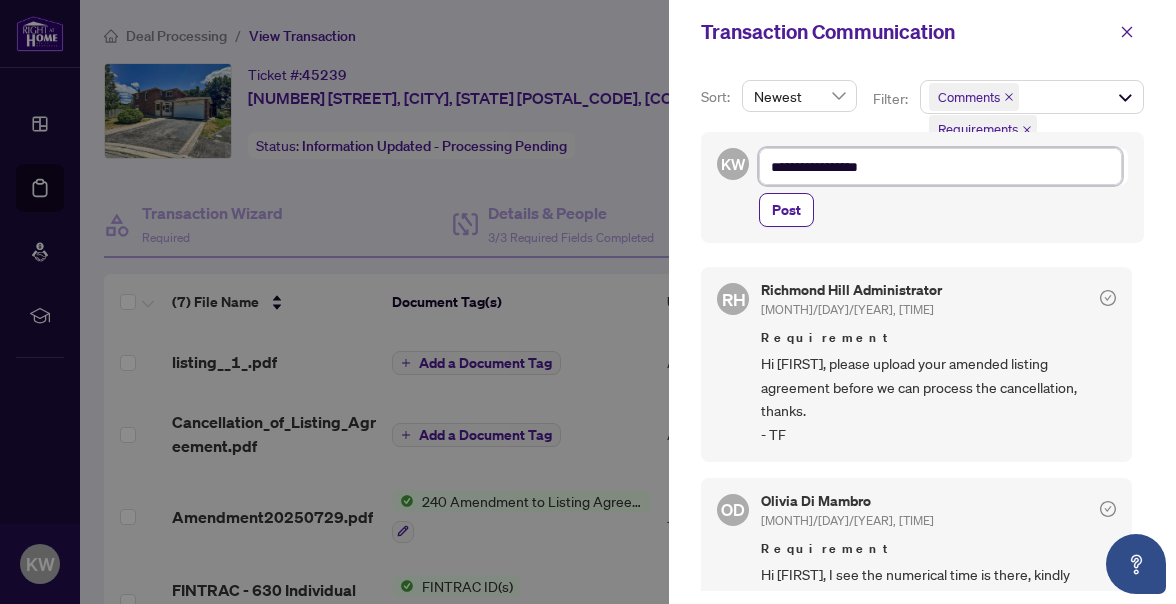 type on "**********" 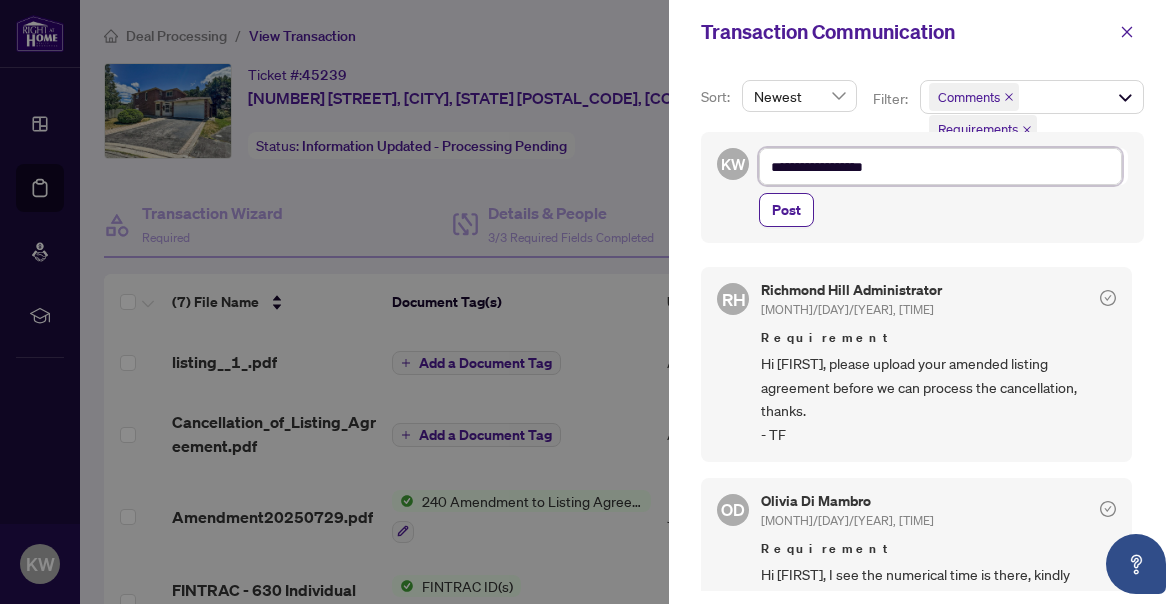 type on "**********" 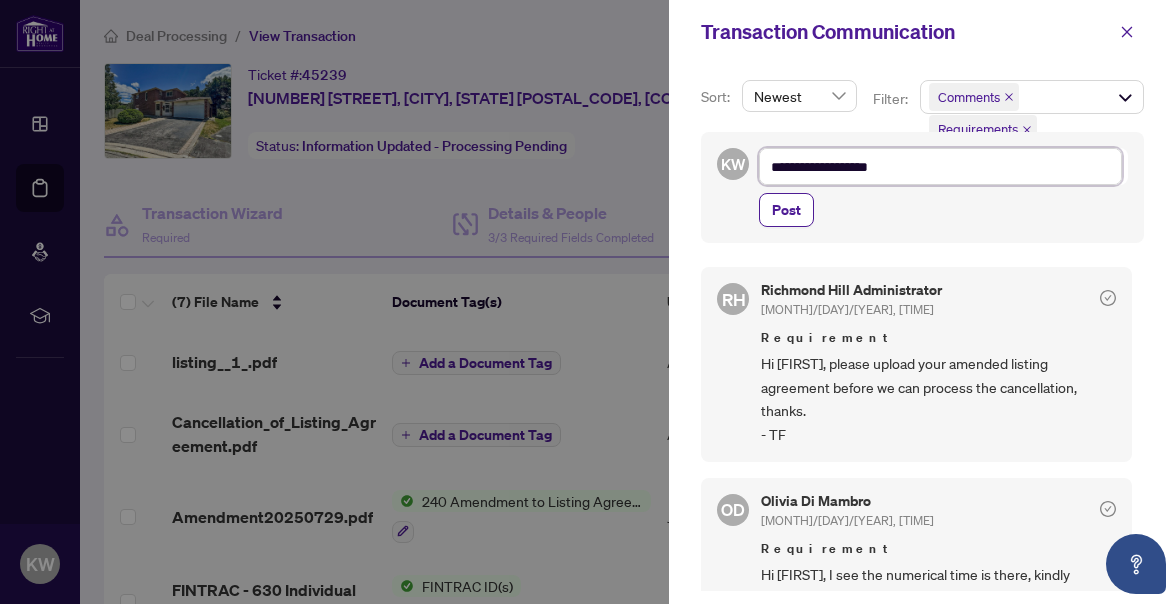 type on "**********" 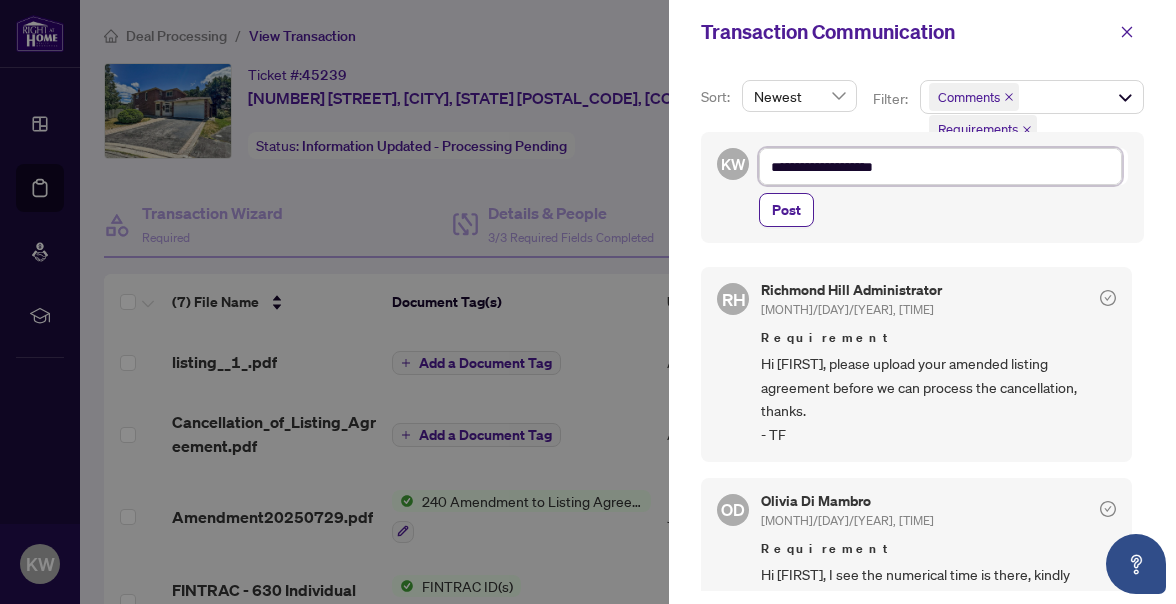 type on "**********" 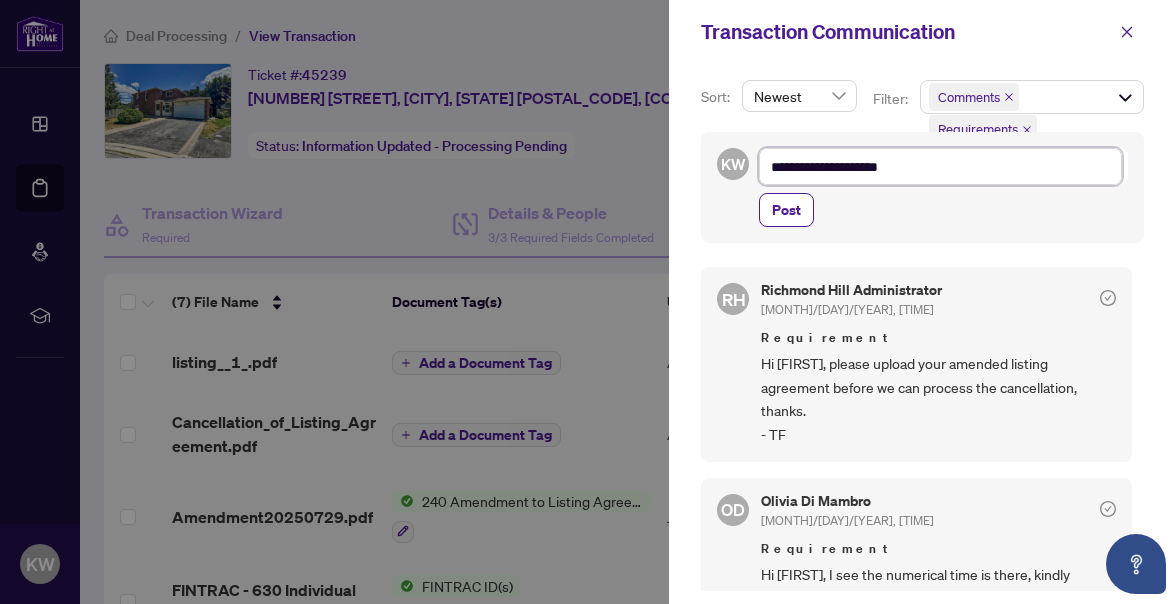 type on "**********" 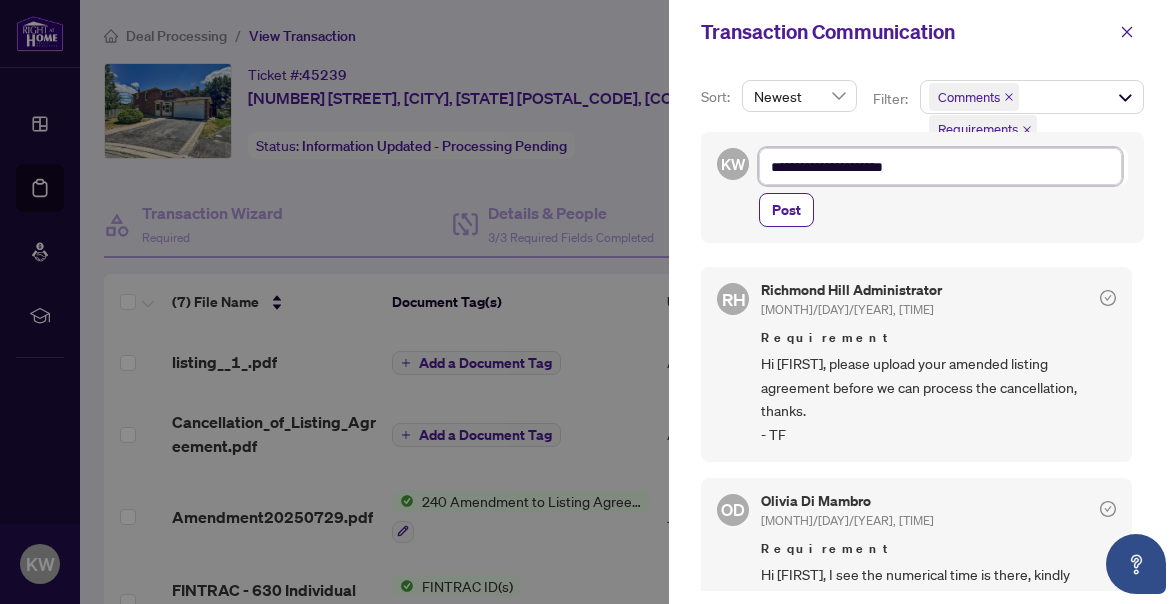 type on "**********" 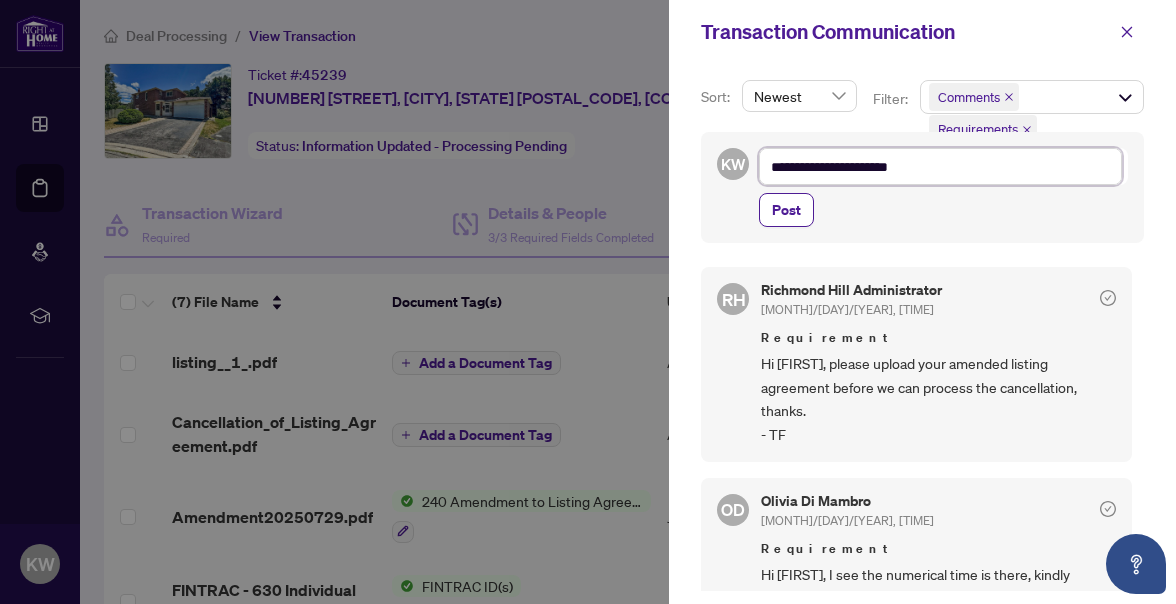 type on "**********" 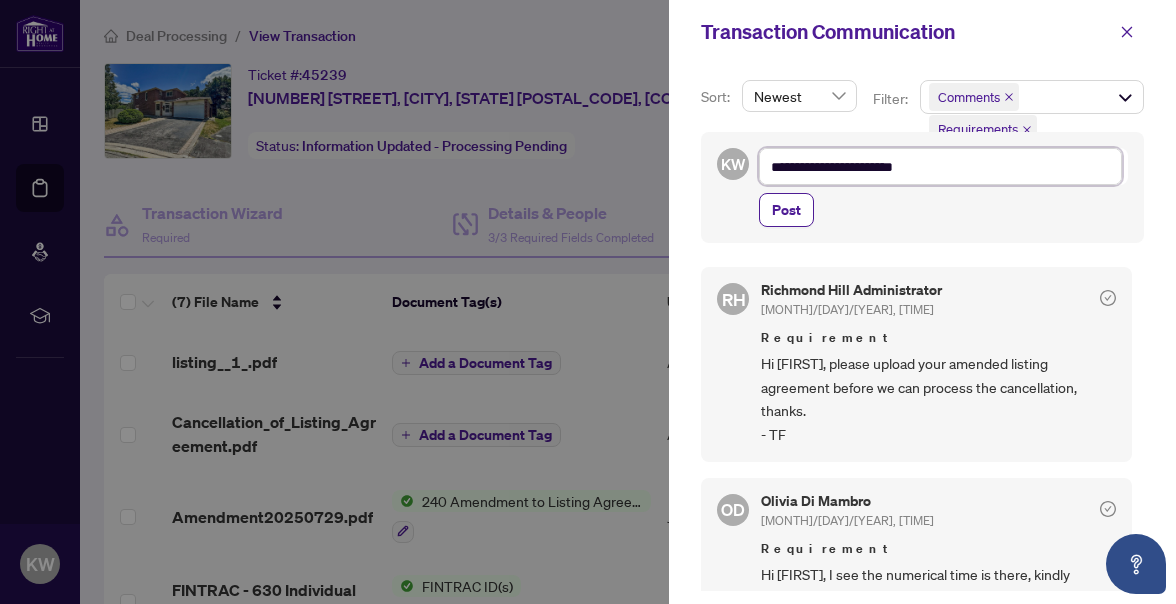 type on "**********" 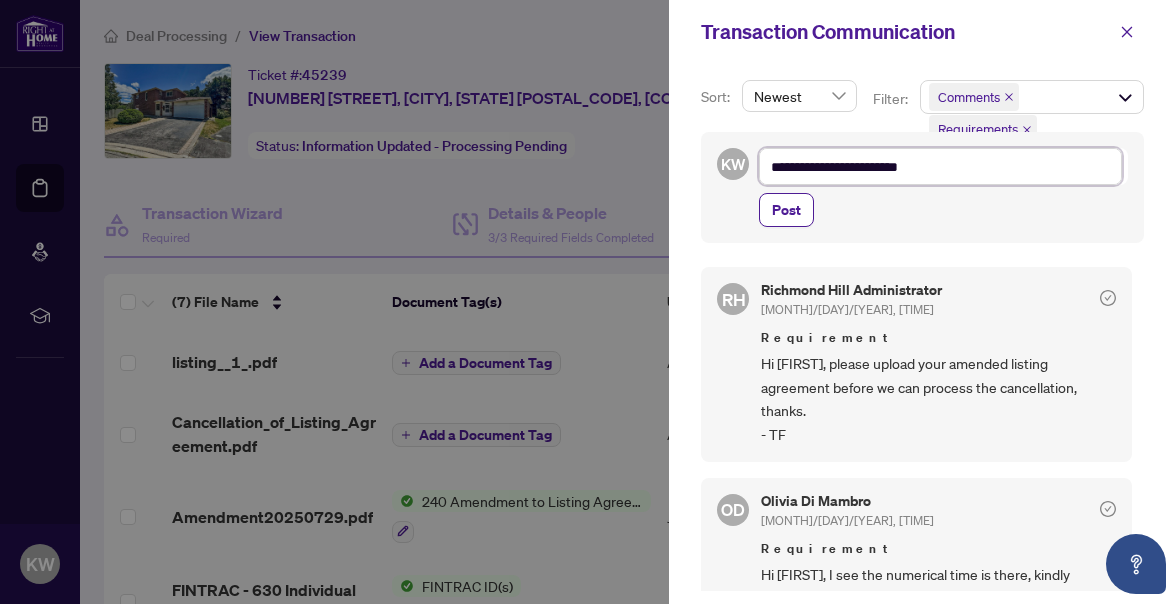 type on "**********" 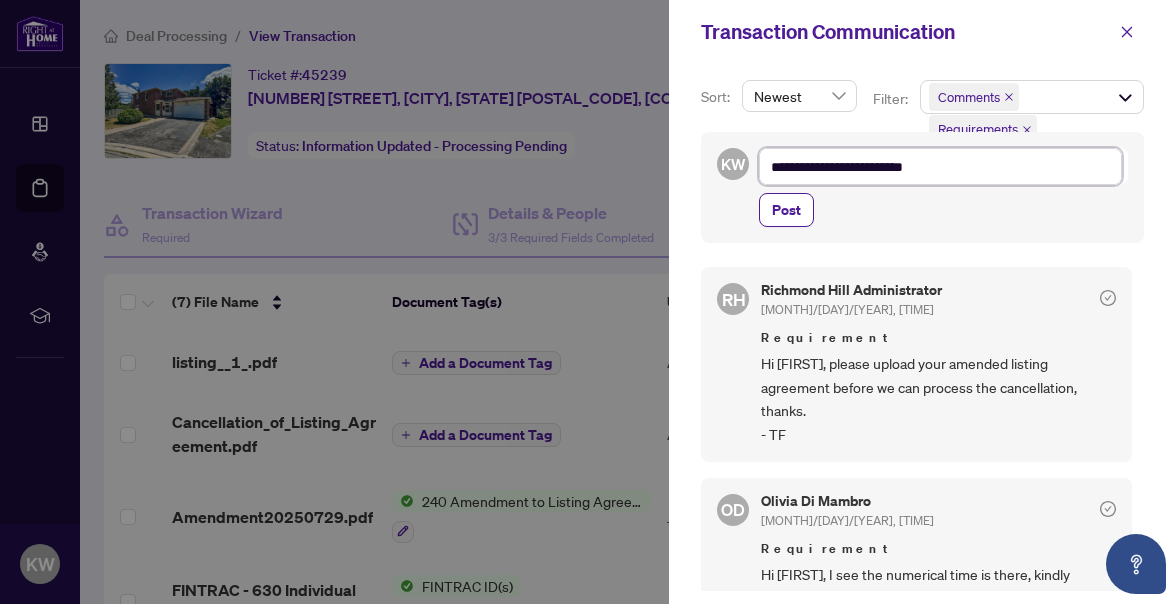 type on "**********" 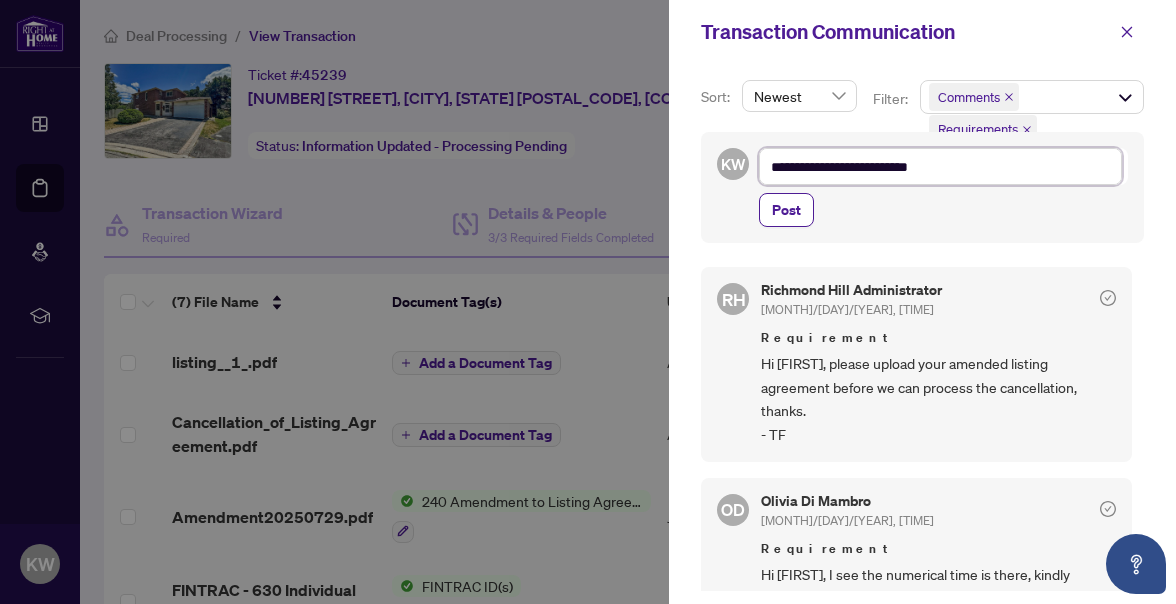 click on "**********" at bounding box center (940, 166) 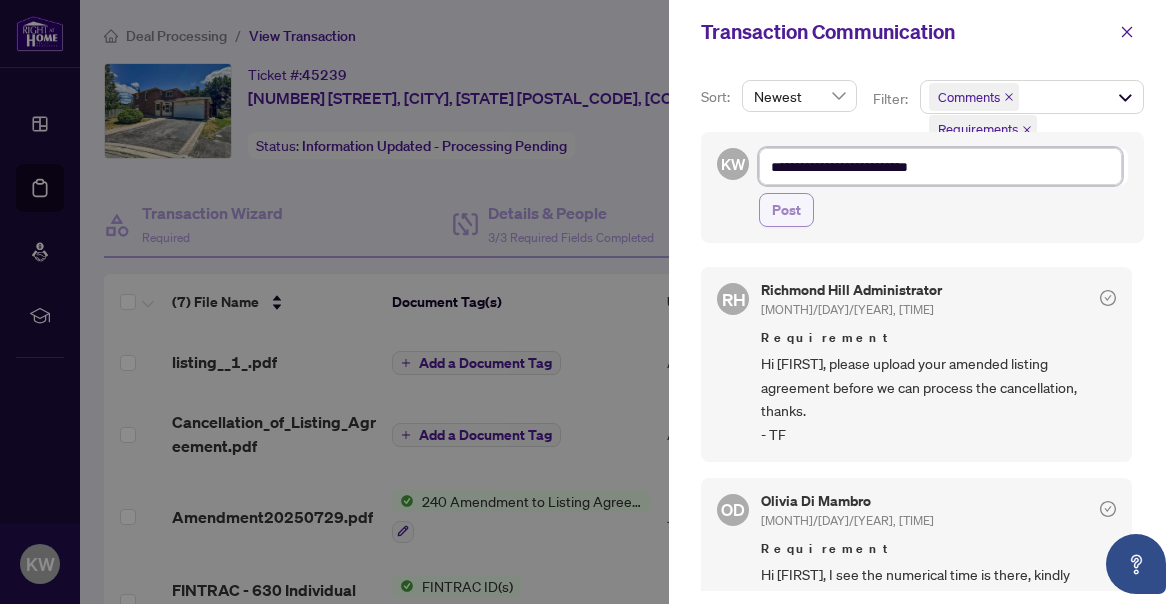 type on "**********" 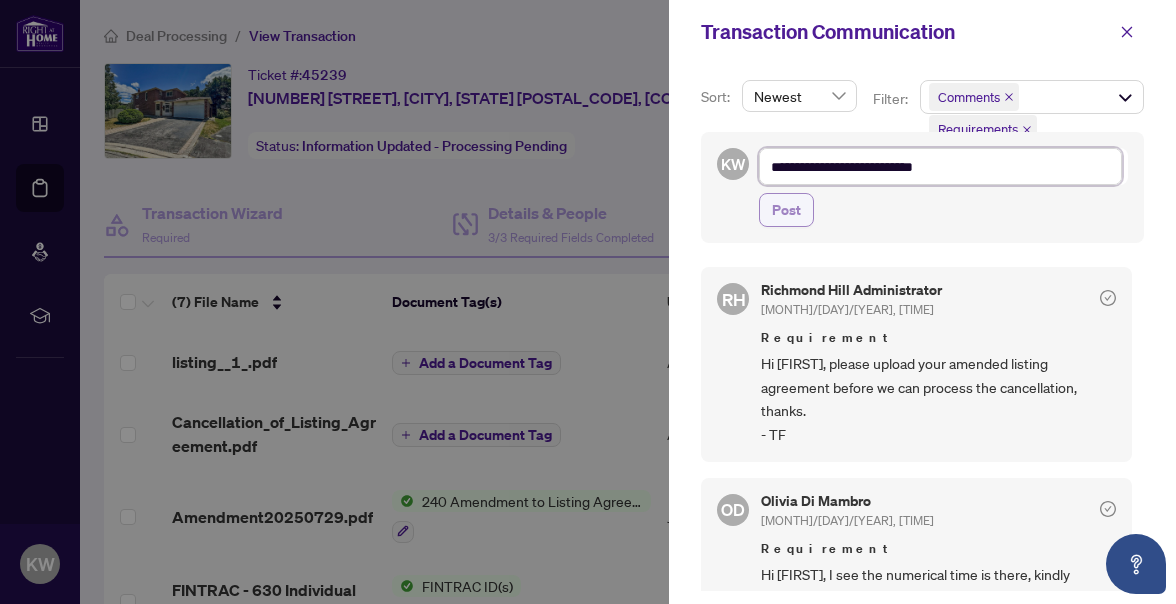 type on "**********" 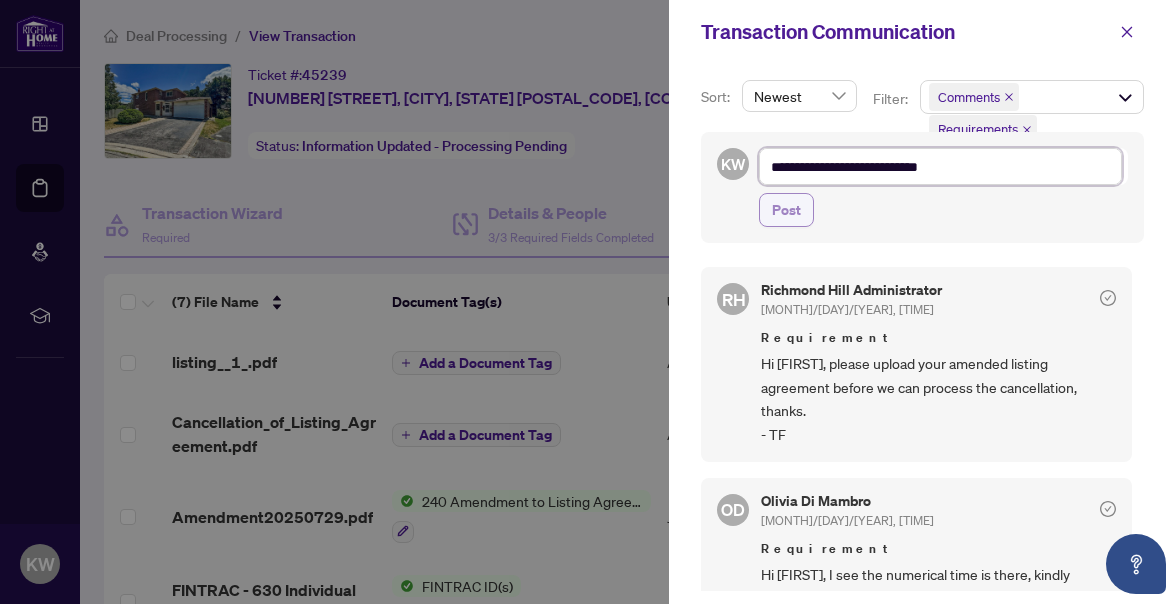type on "**********" 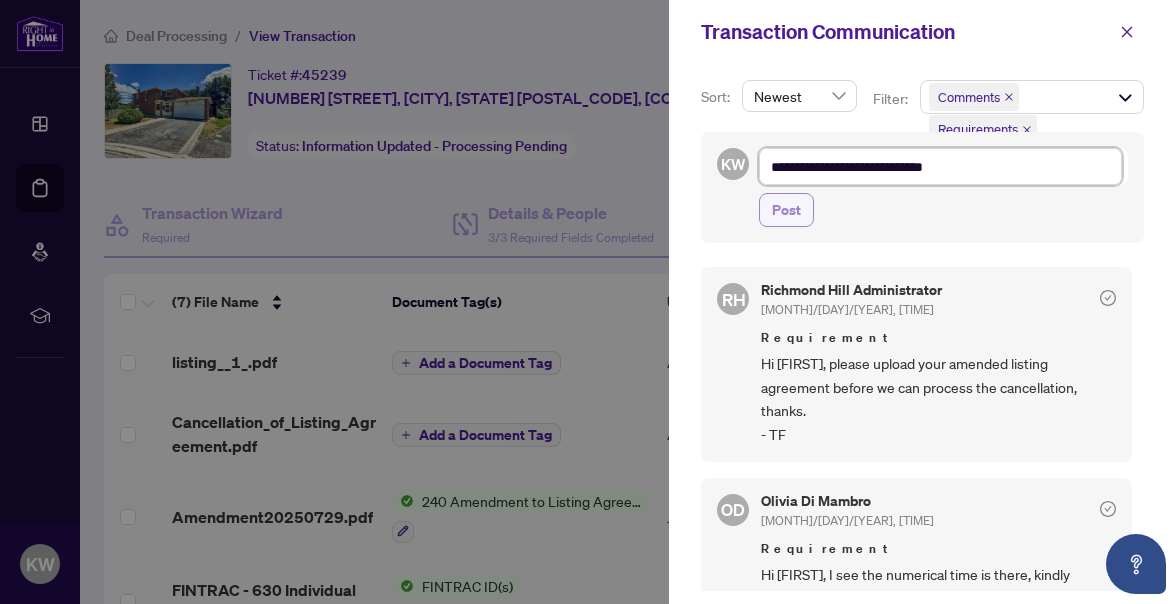 type on "**********" 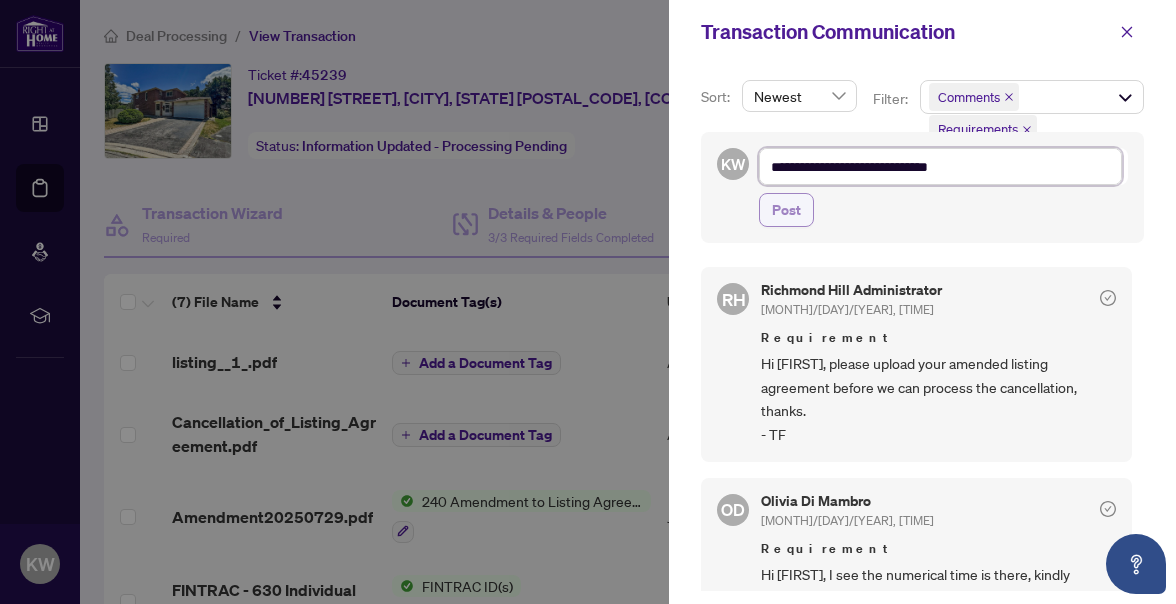 type on "**********" 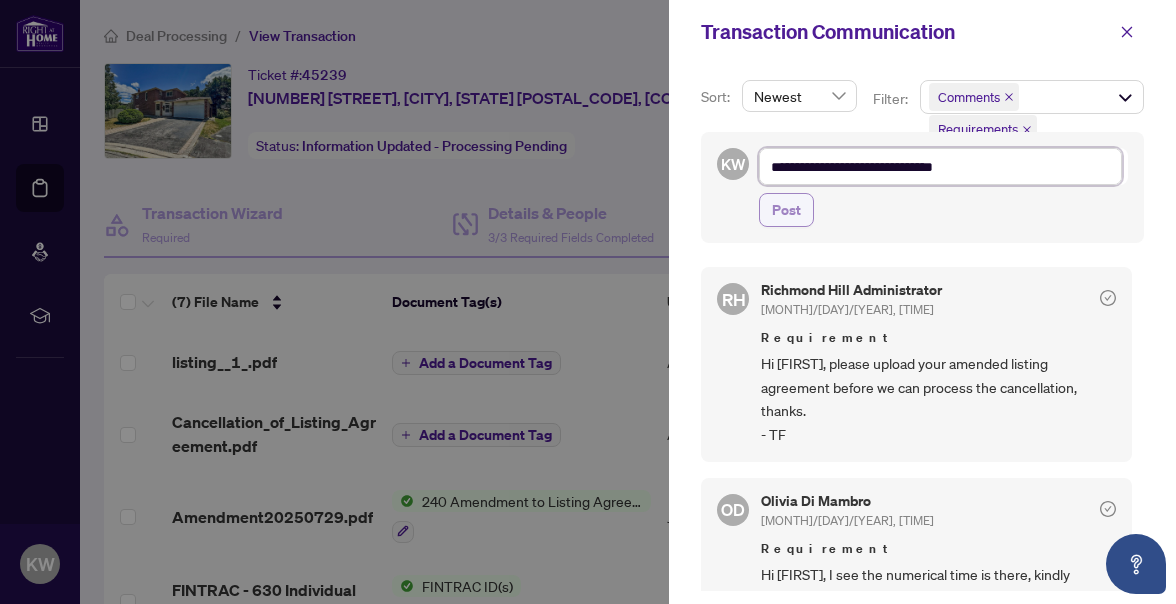 type on "**********" 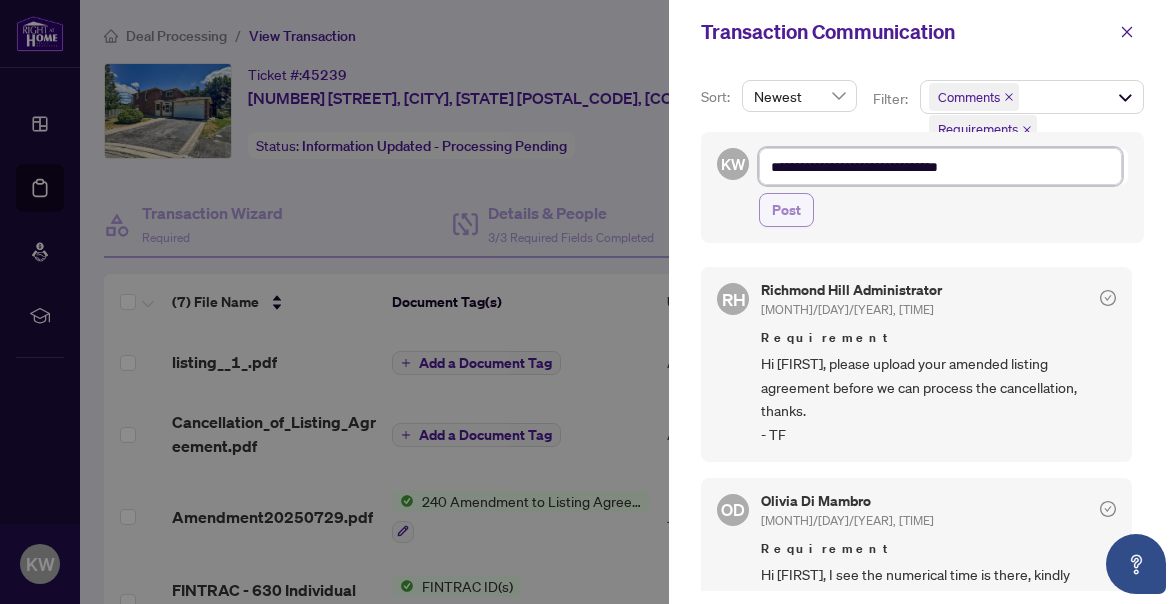 type on "**********" 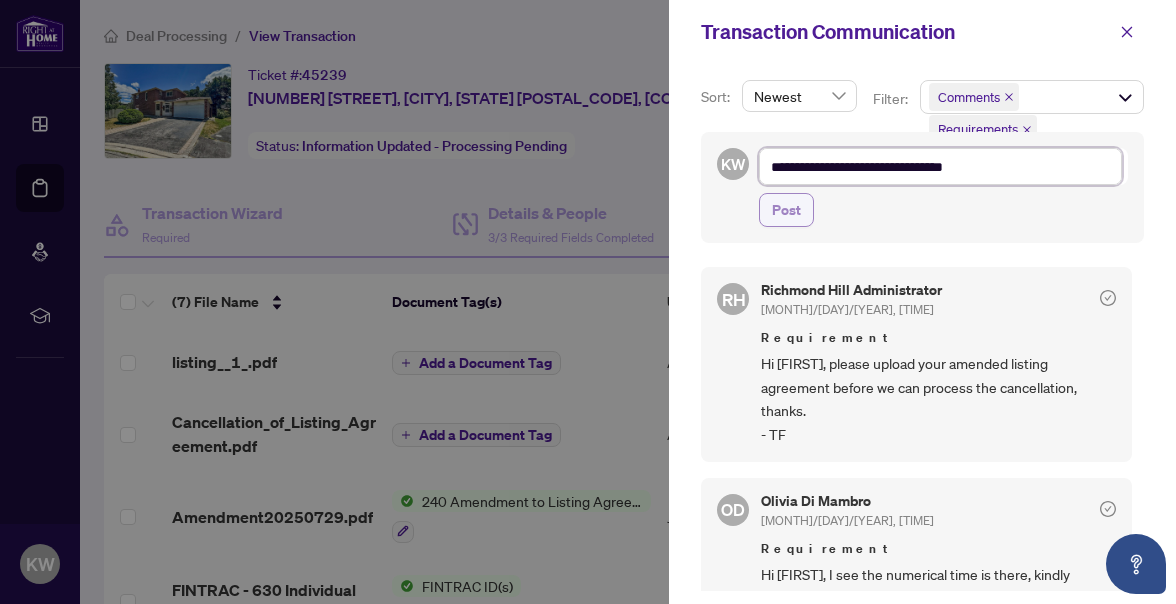 type on "**********" 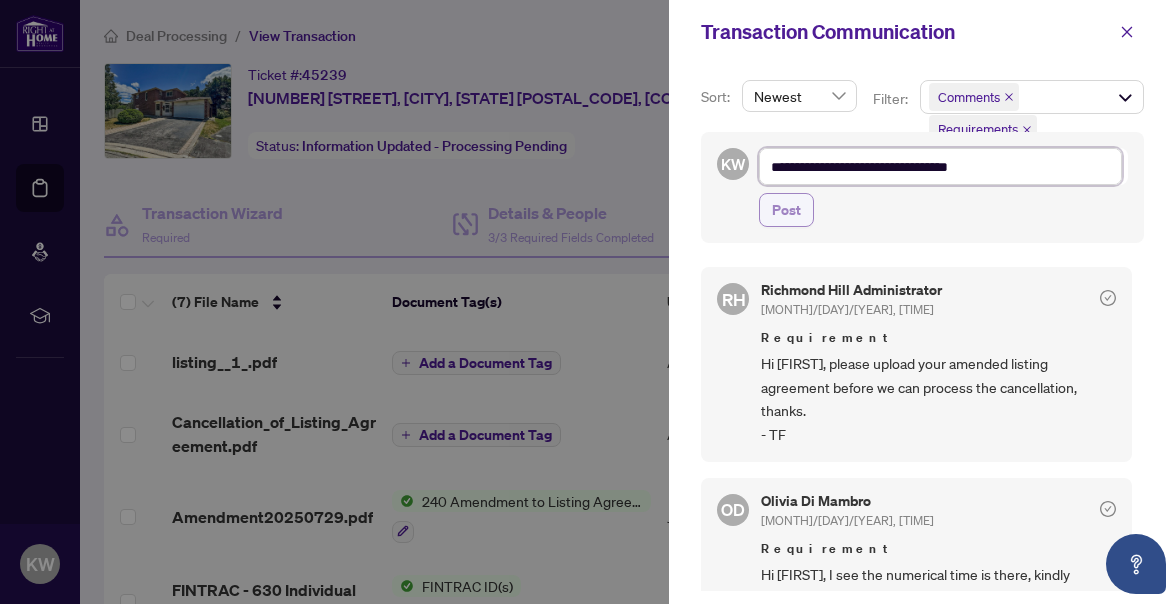 type on "**********" 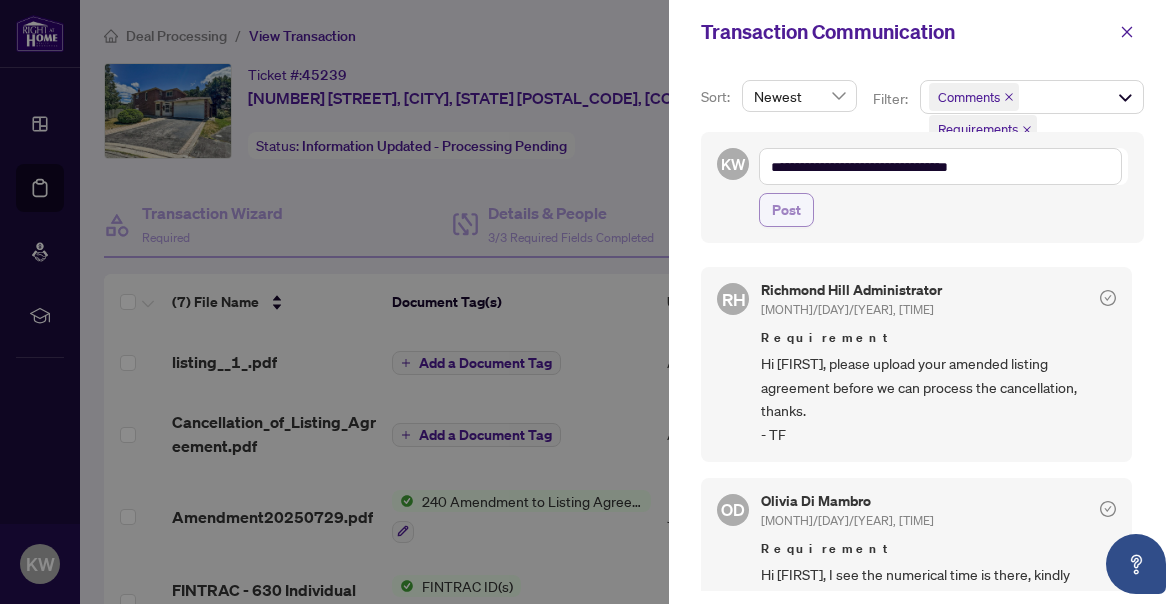click on "Post" at bounding box center (786, 210) 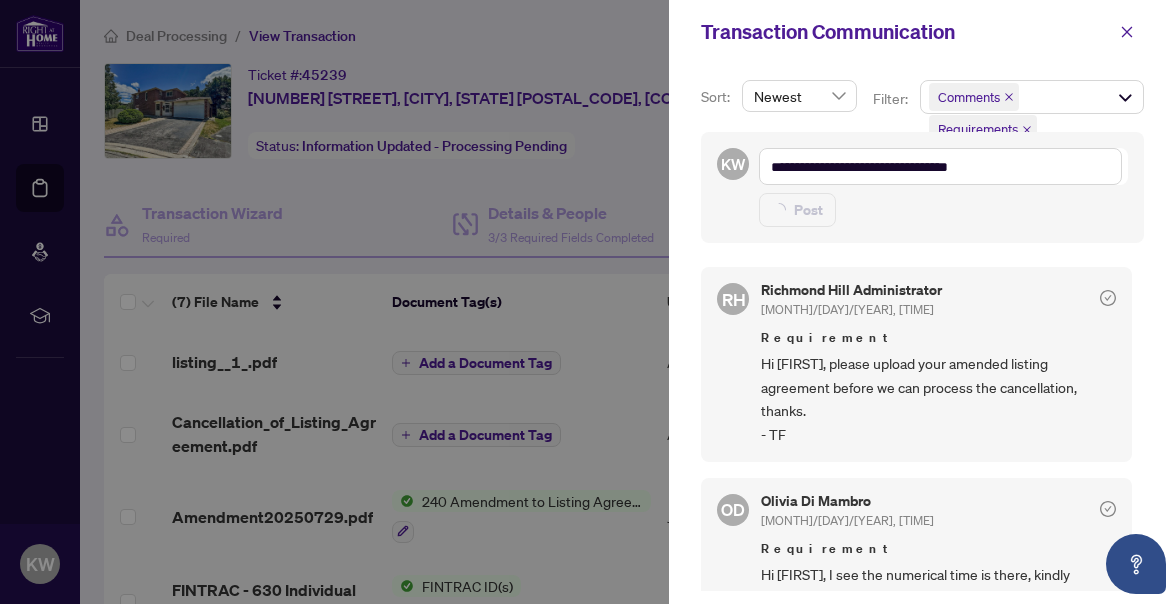 type 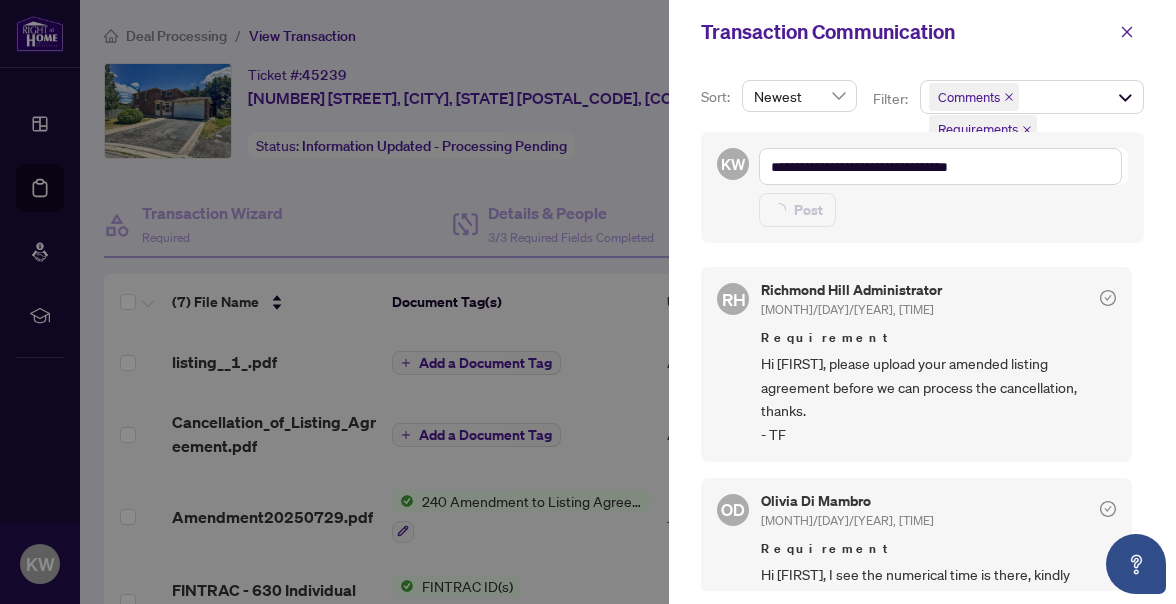 type on "**********" 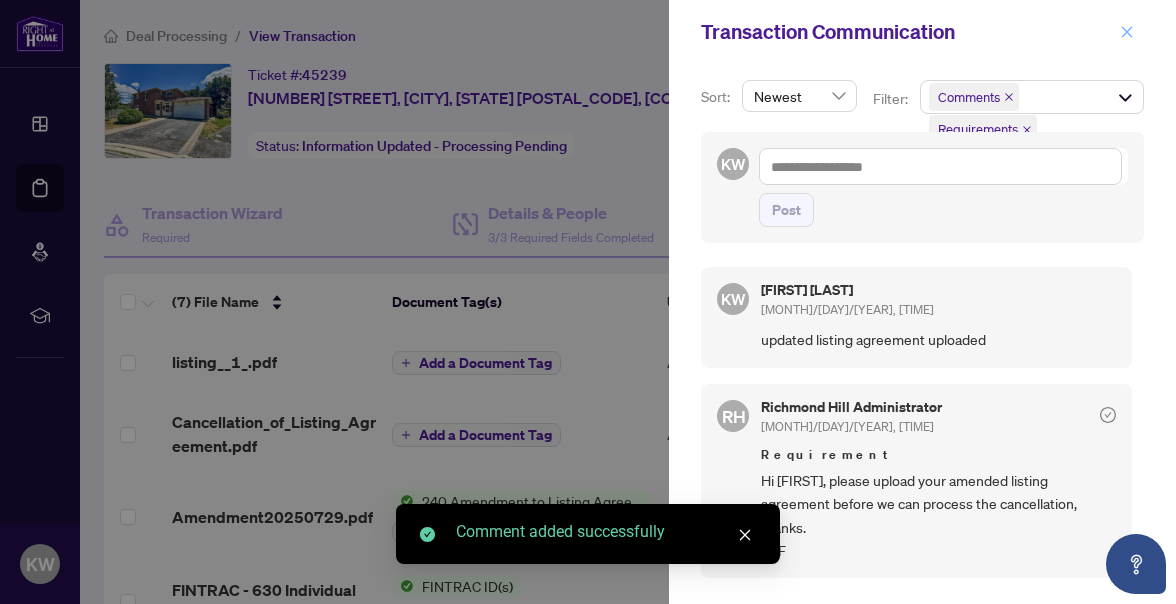click 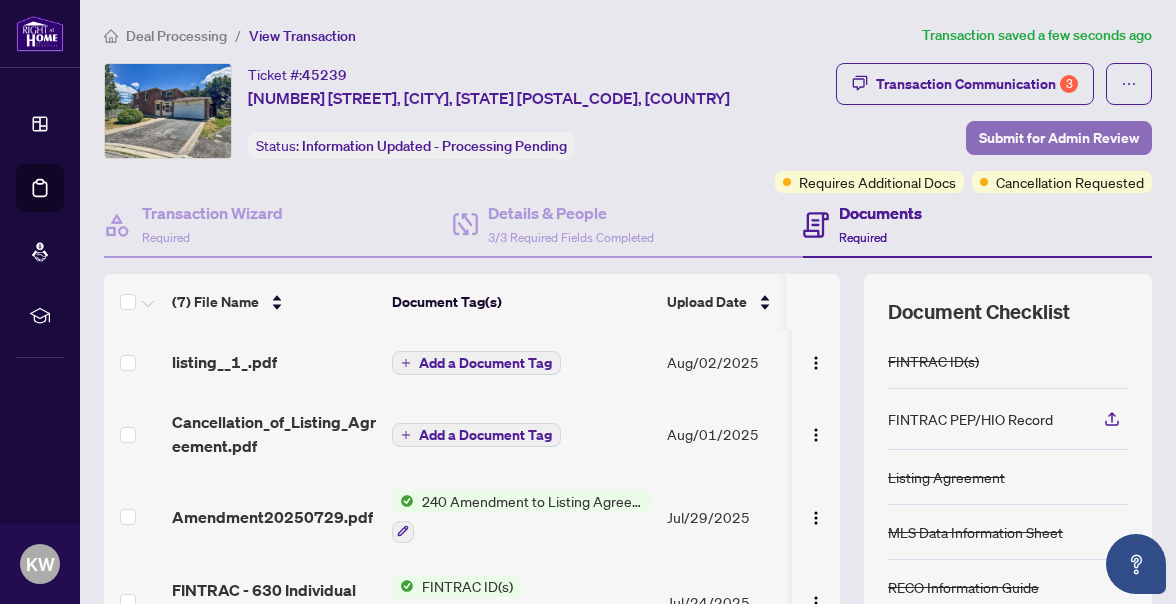 click on "Submit for Admin Review" at bounding box center (1059, 138) 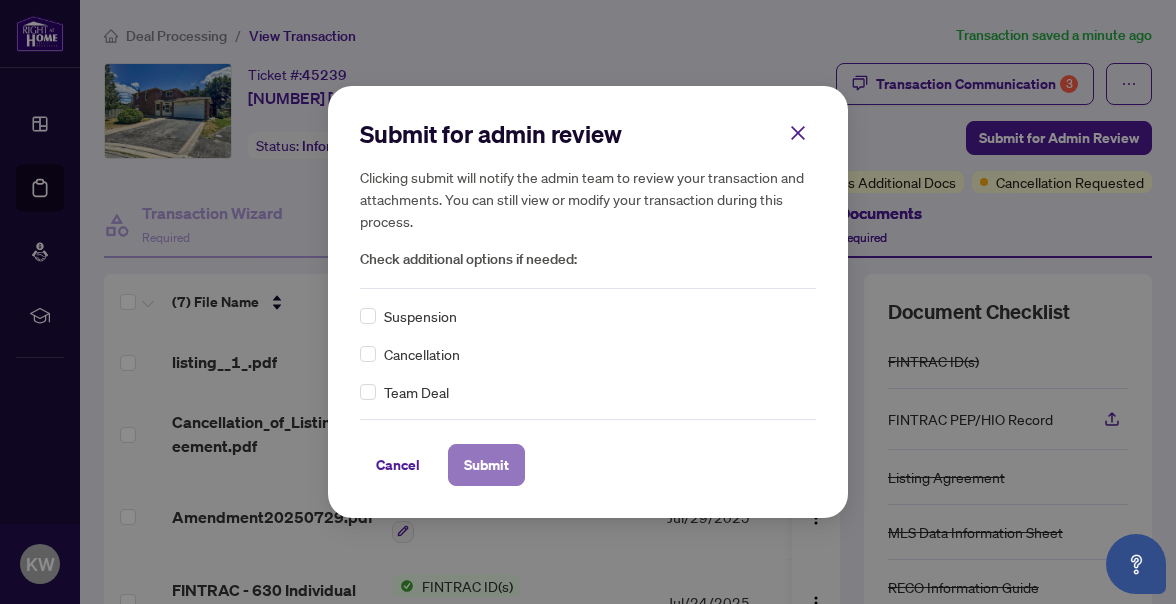 click on "Submit" at bounding box center (486, 465) 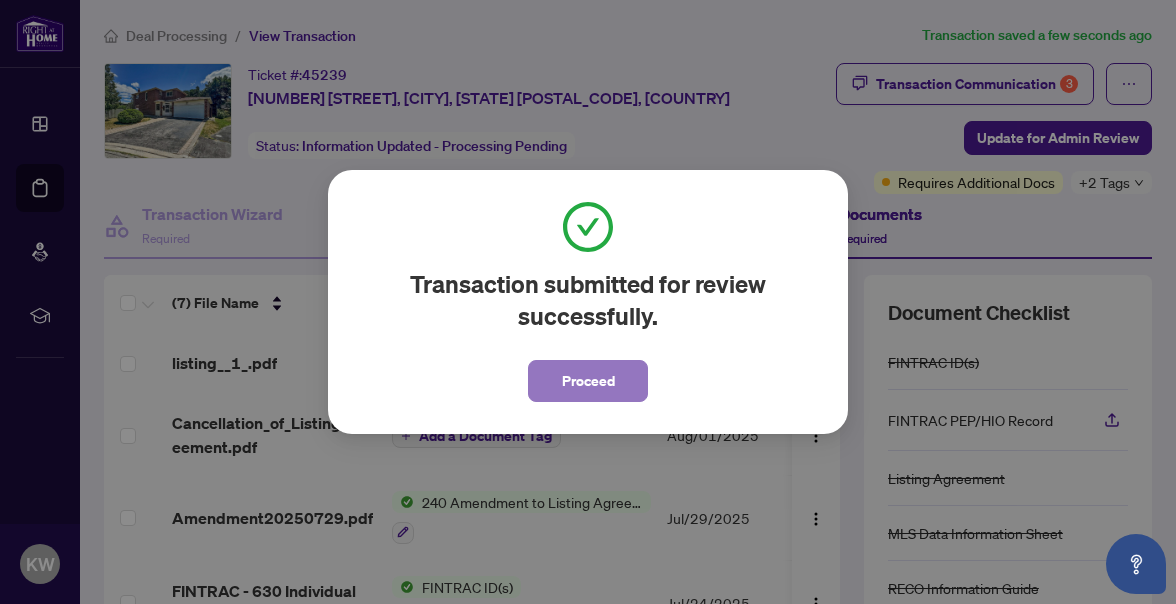 click on "Proceed" at bounding box center (588, 381) 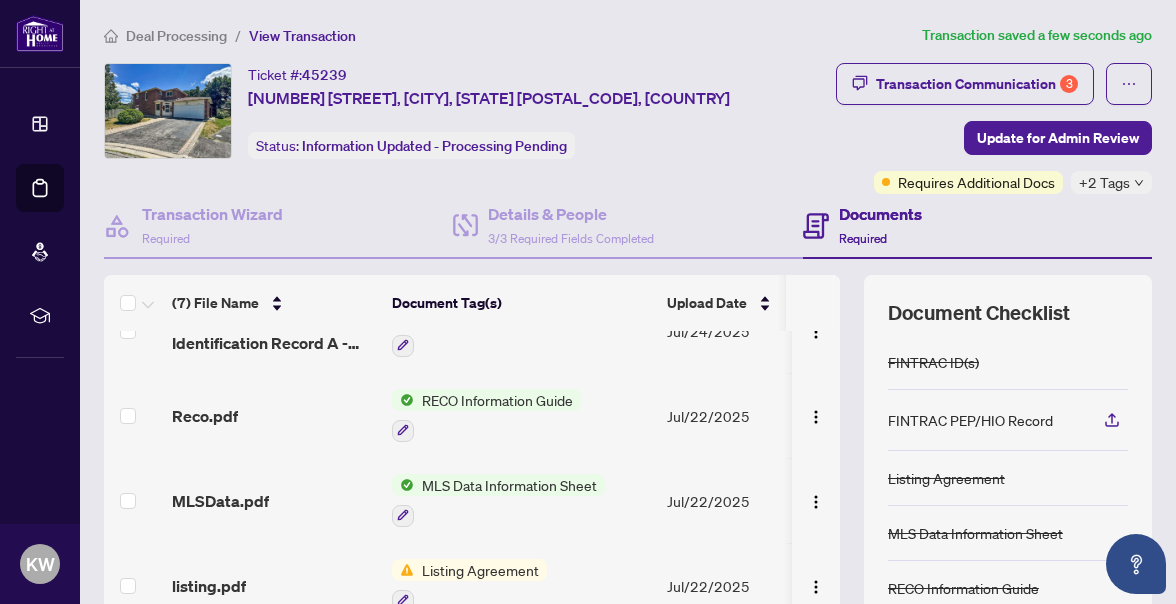 scroll, scrollTop: 0, scrollLeft: 0, axis: both 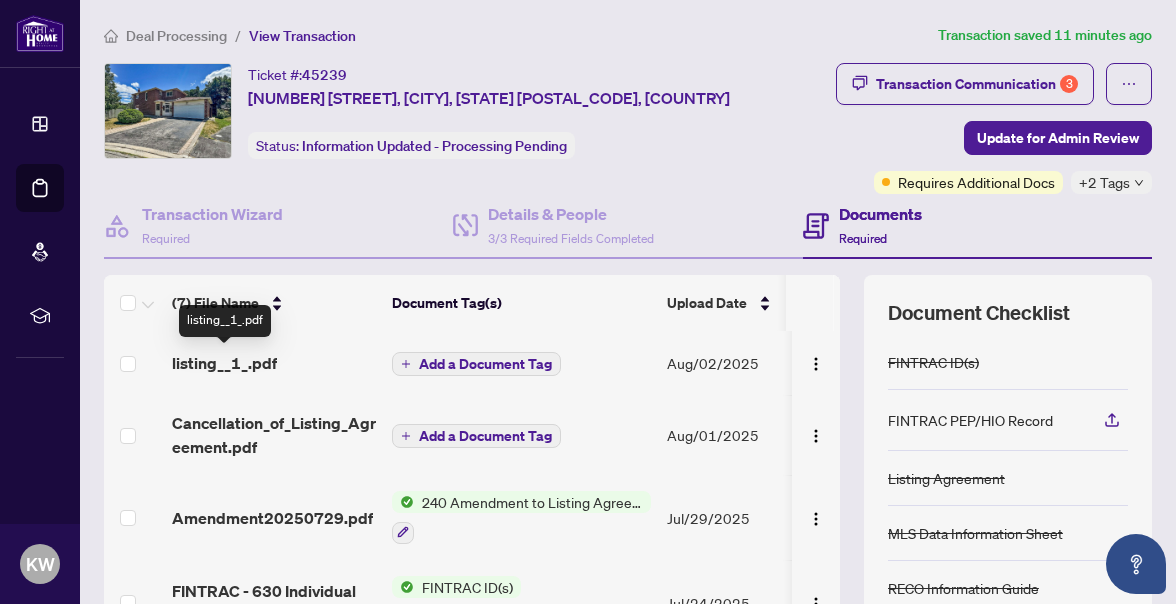 click on "listing__1_.pdf" at bounding box center [224, 363] 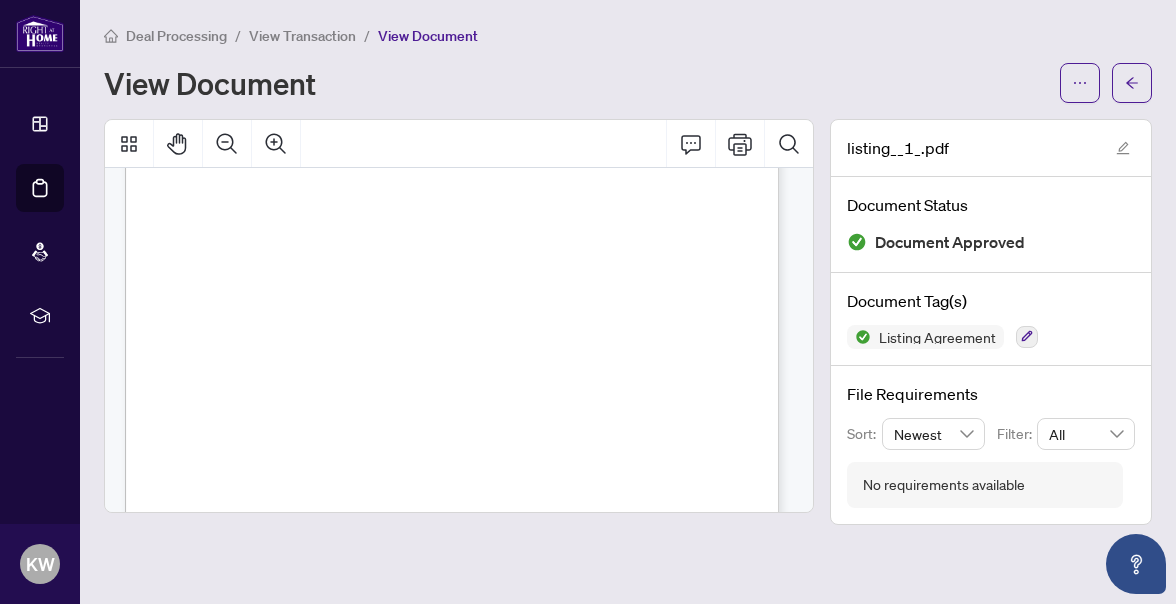scroll, scrollTop: 200, scrollLeft: 0, axis: vertical 